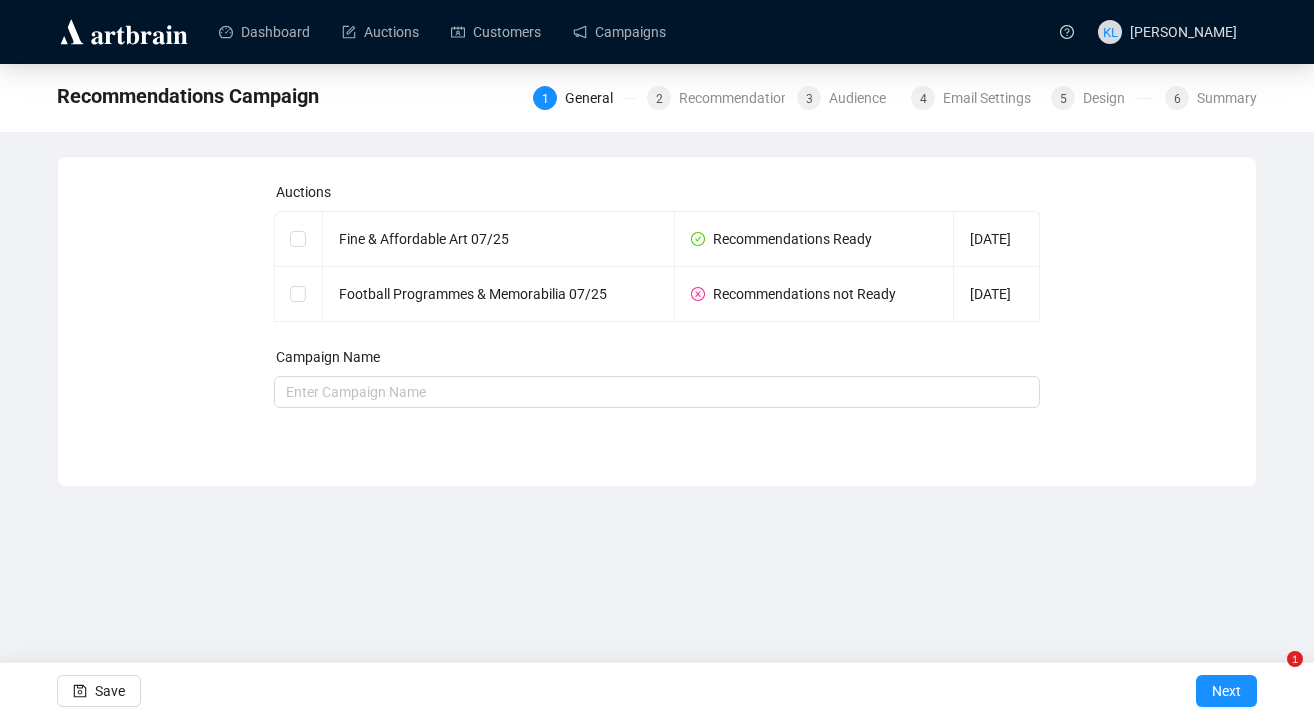scroll, scrollTop: 0, scrollLeft: 0, axis: both 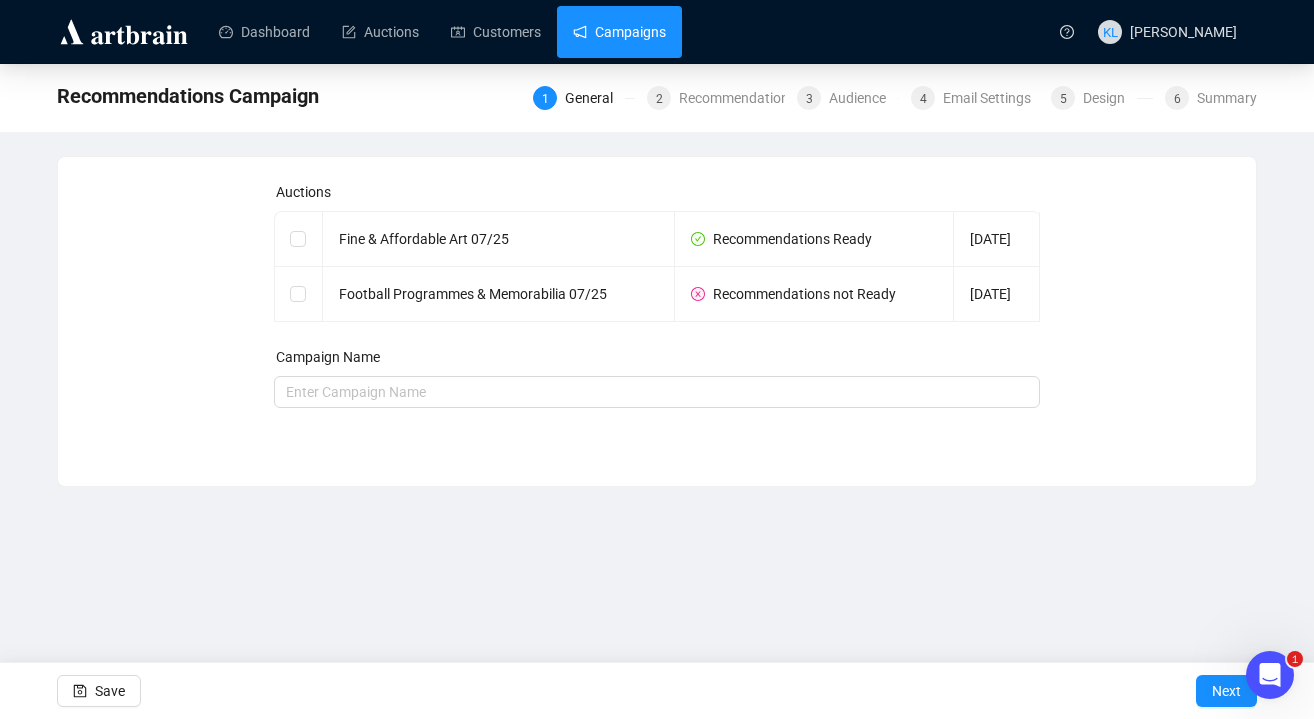 click on "Campaigns" at bounding box center [619, 32] 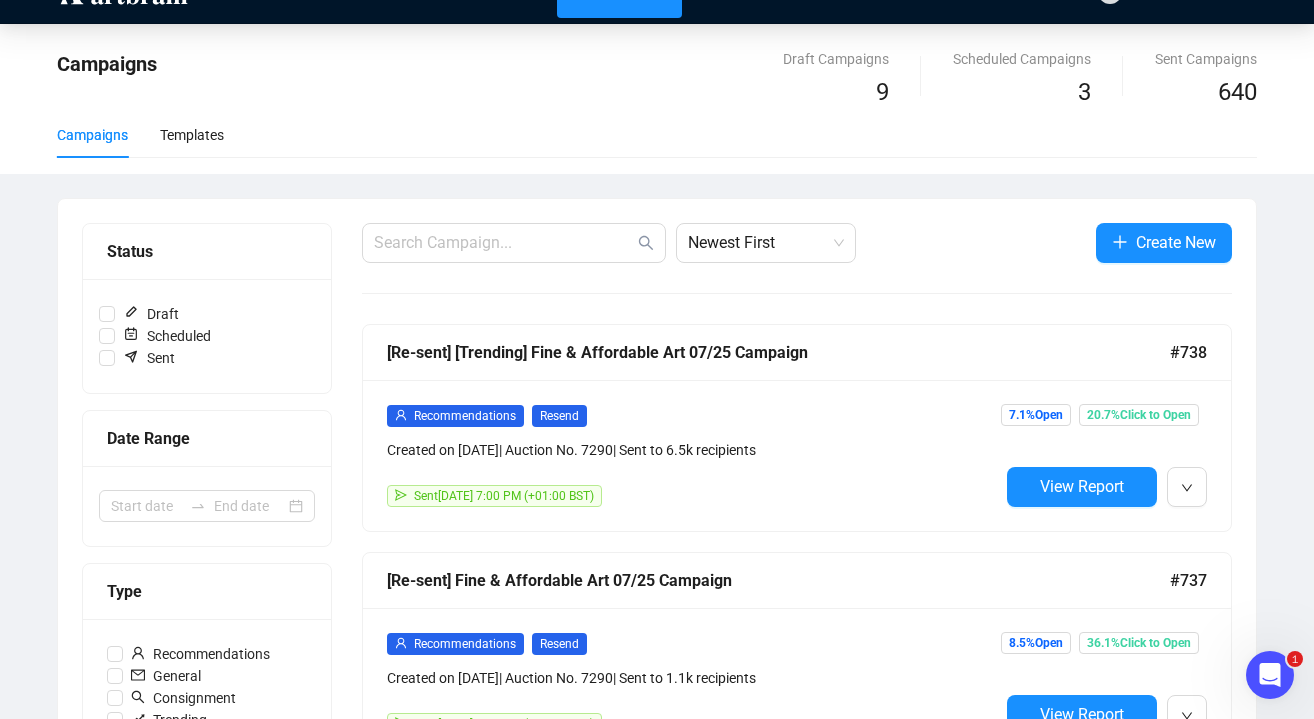 scroll, scrollTop: 0, scrollLeft: 0, axis: both 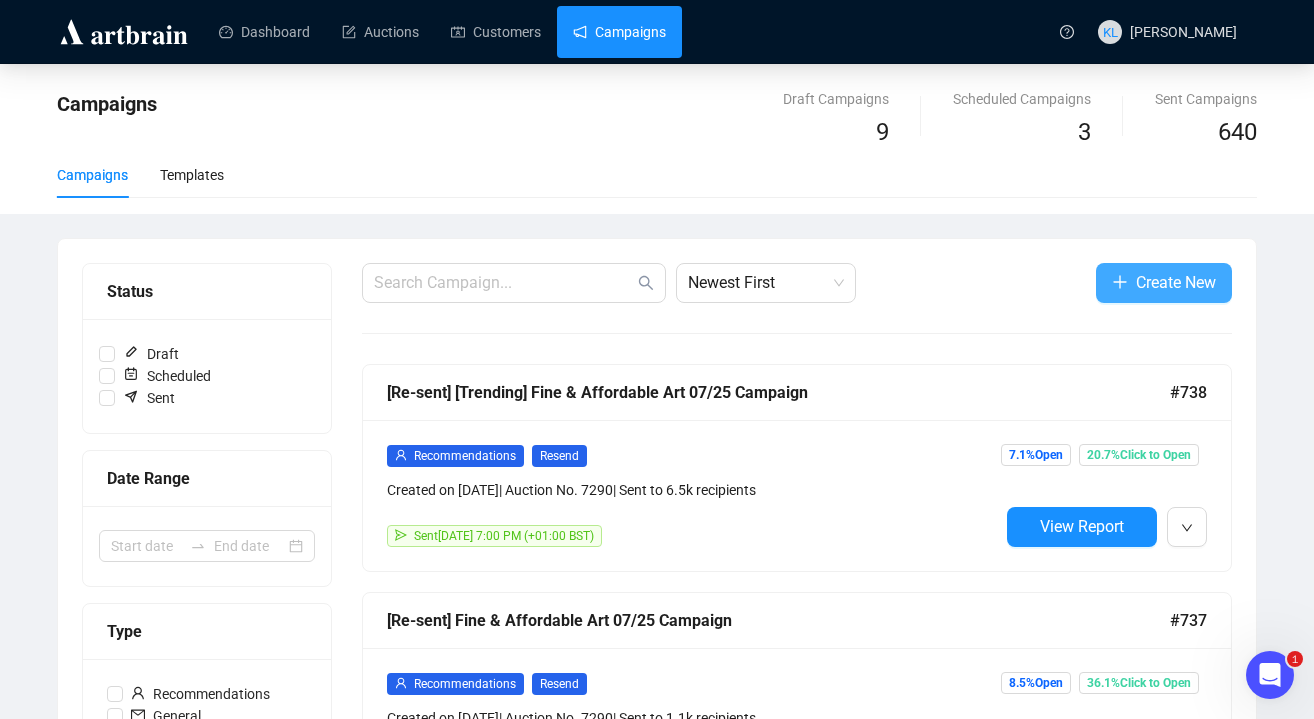 click at bounding box center (1120, 282) 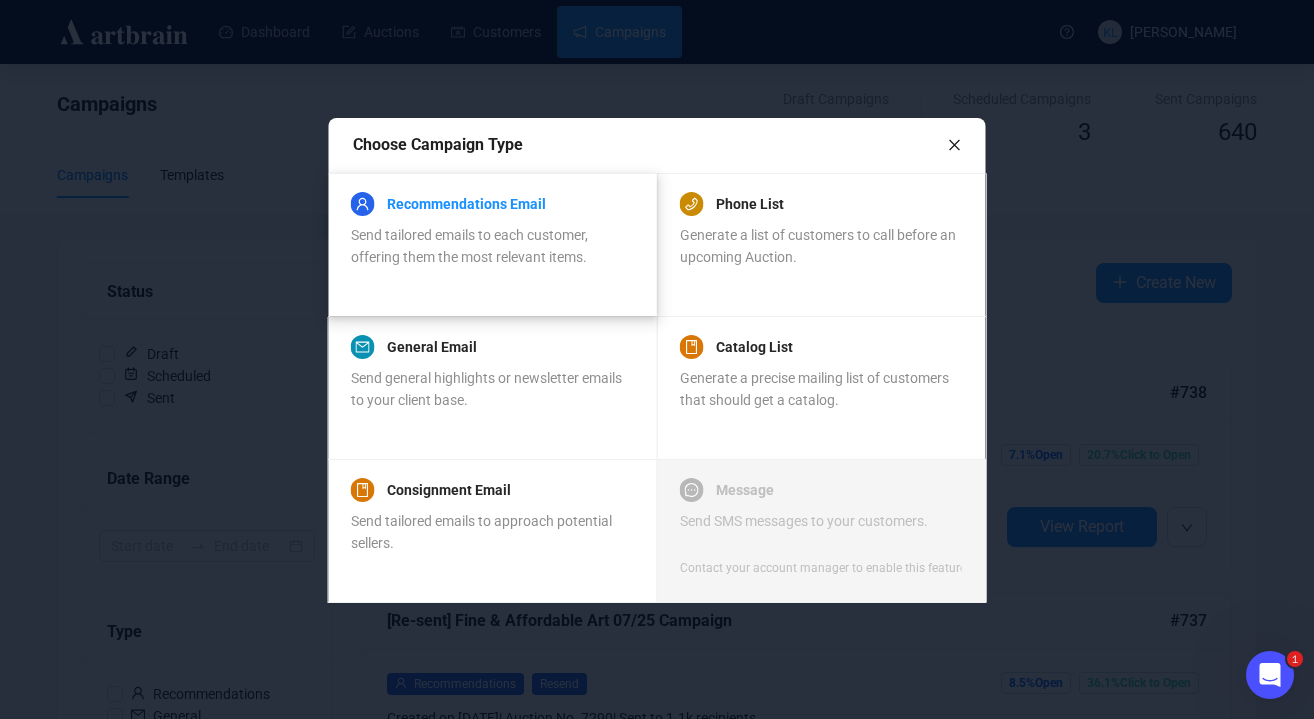 click on "Recommendations Email" at bounding box center (466, 204) 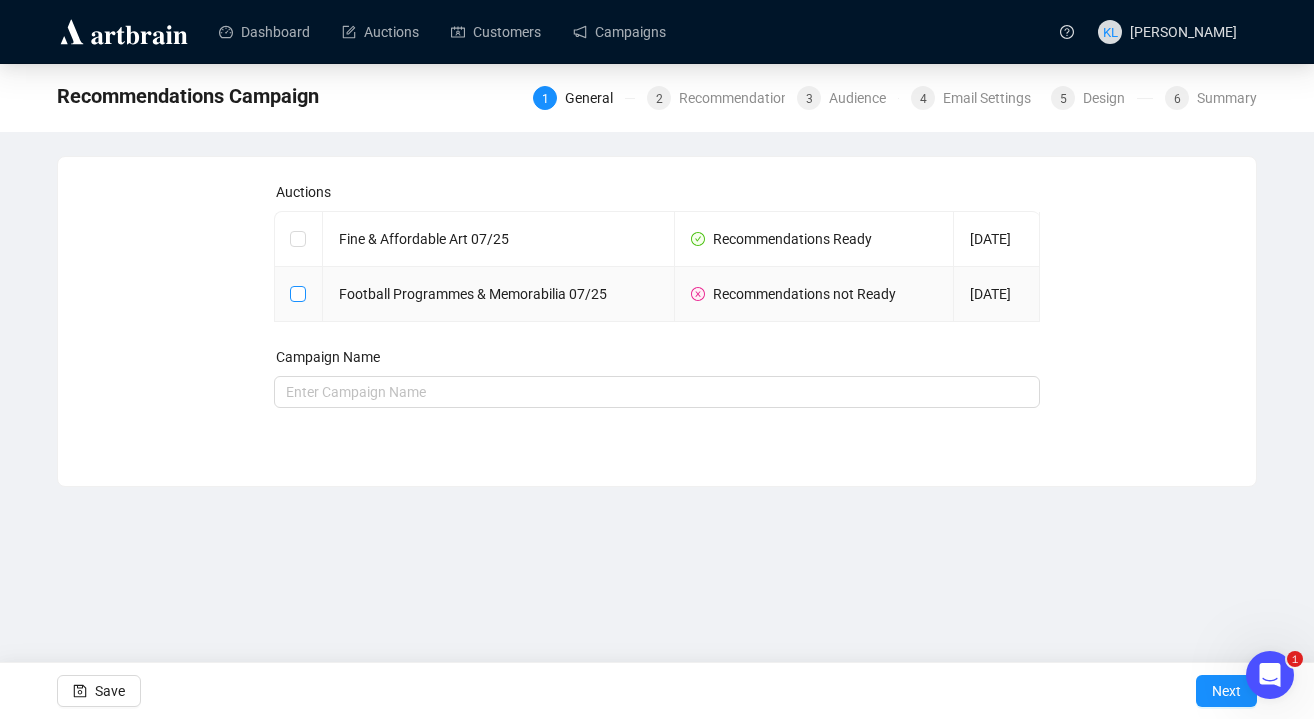 click at bounding box center (297, 293) 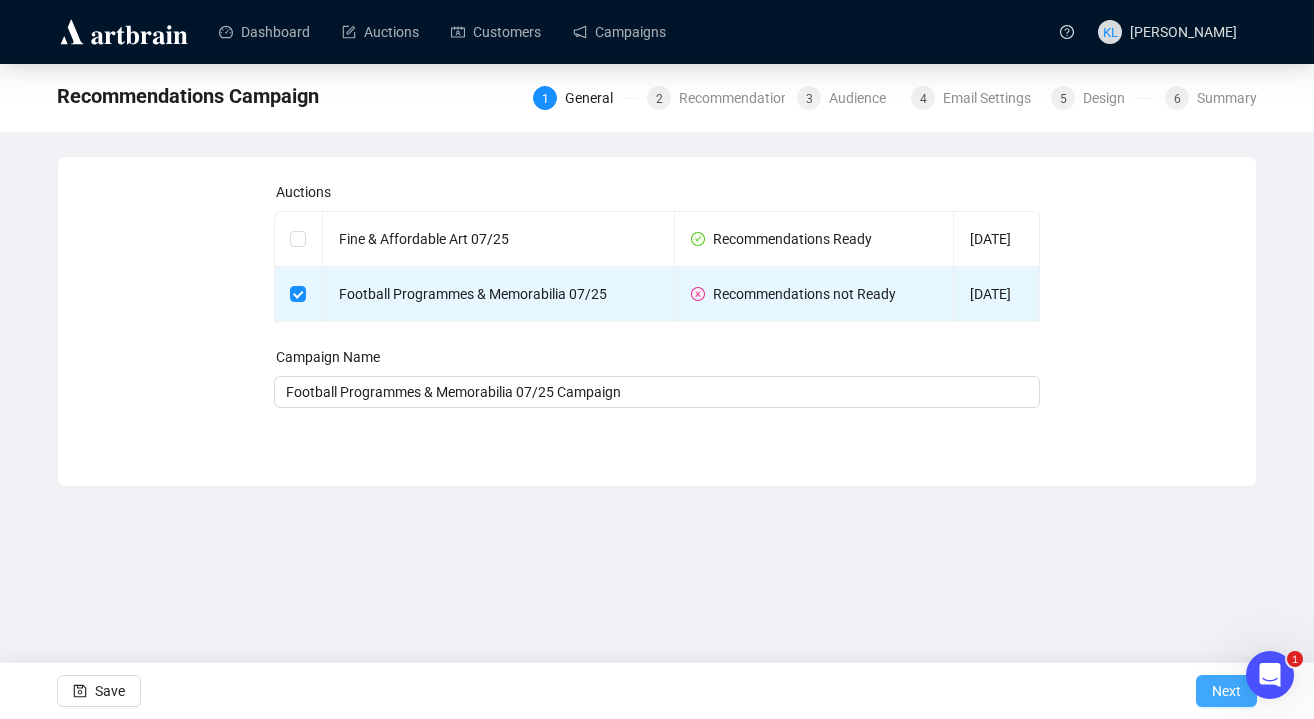 click on "Next" at bounding box center [1226, 691] 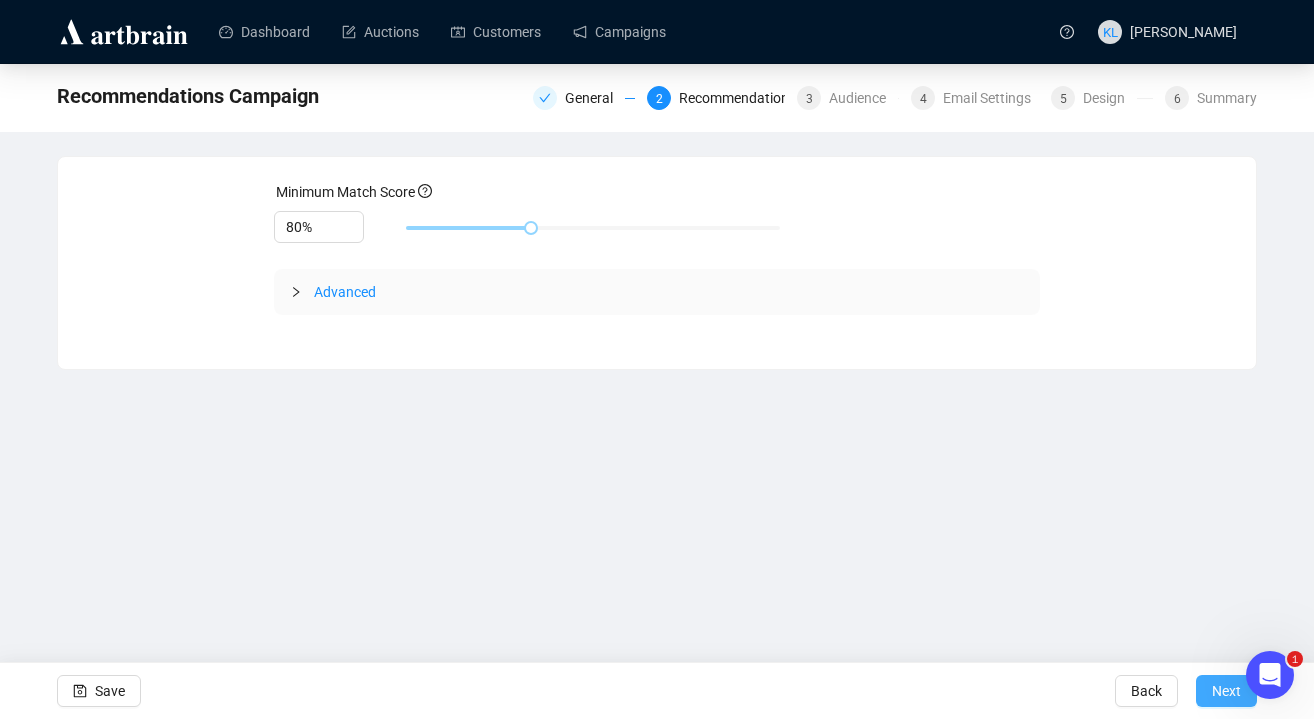 click on "Next" at bounding box center [1226, 691] 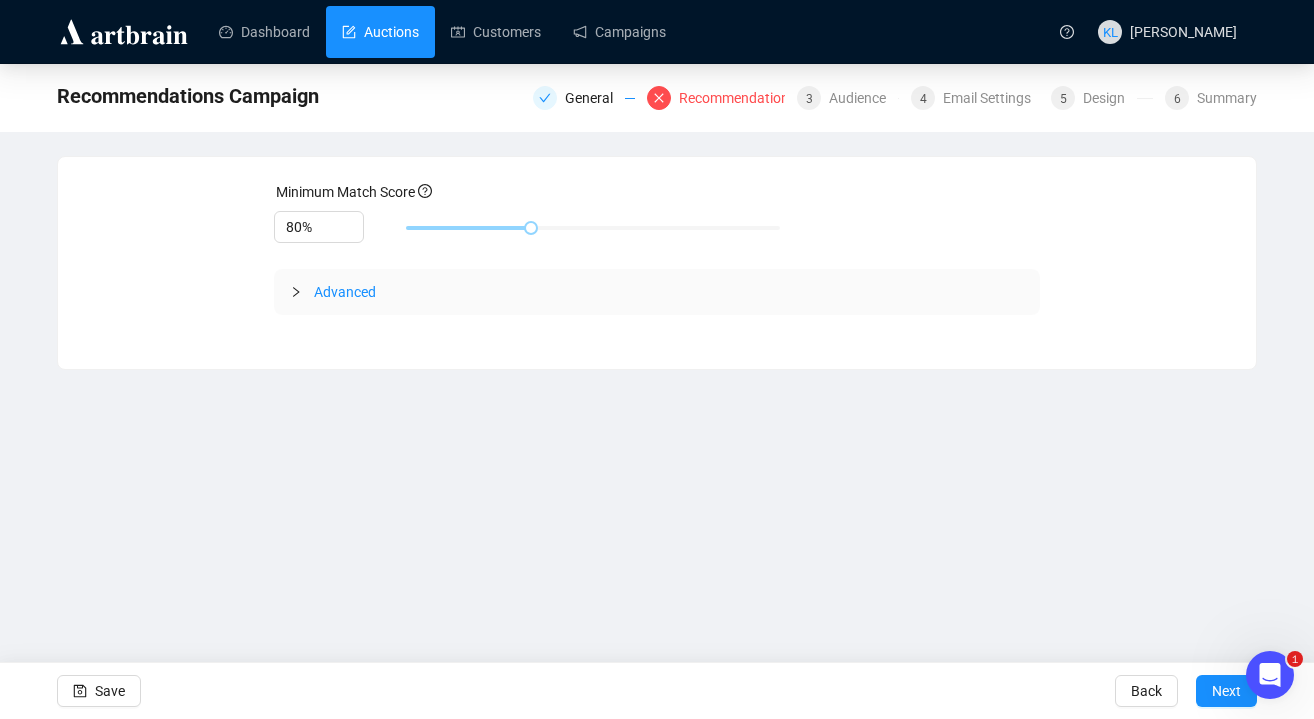 click on "Auctions" at bounding box center (380, 32) 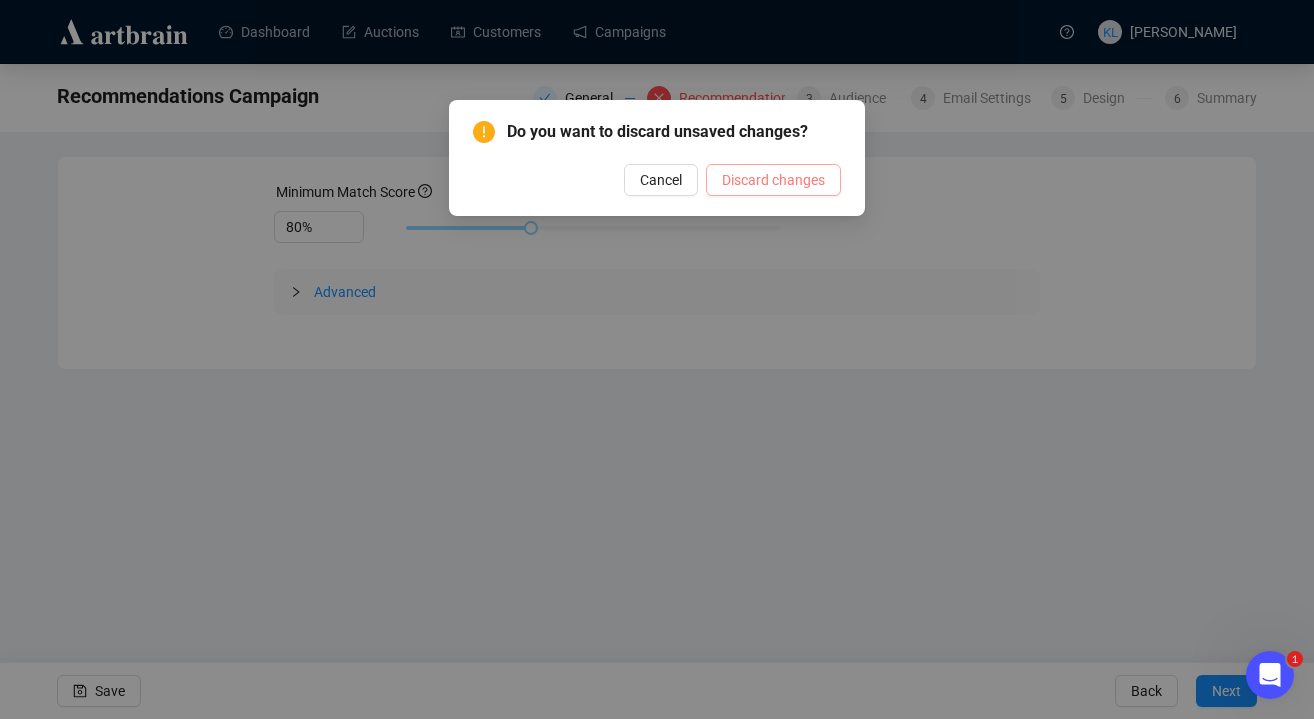 click on "Discard changes" at bounding box center (773, 180) 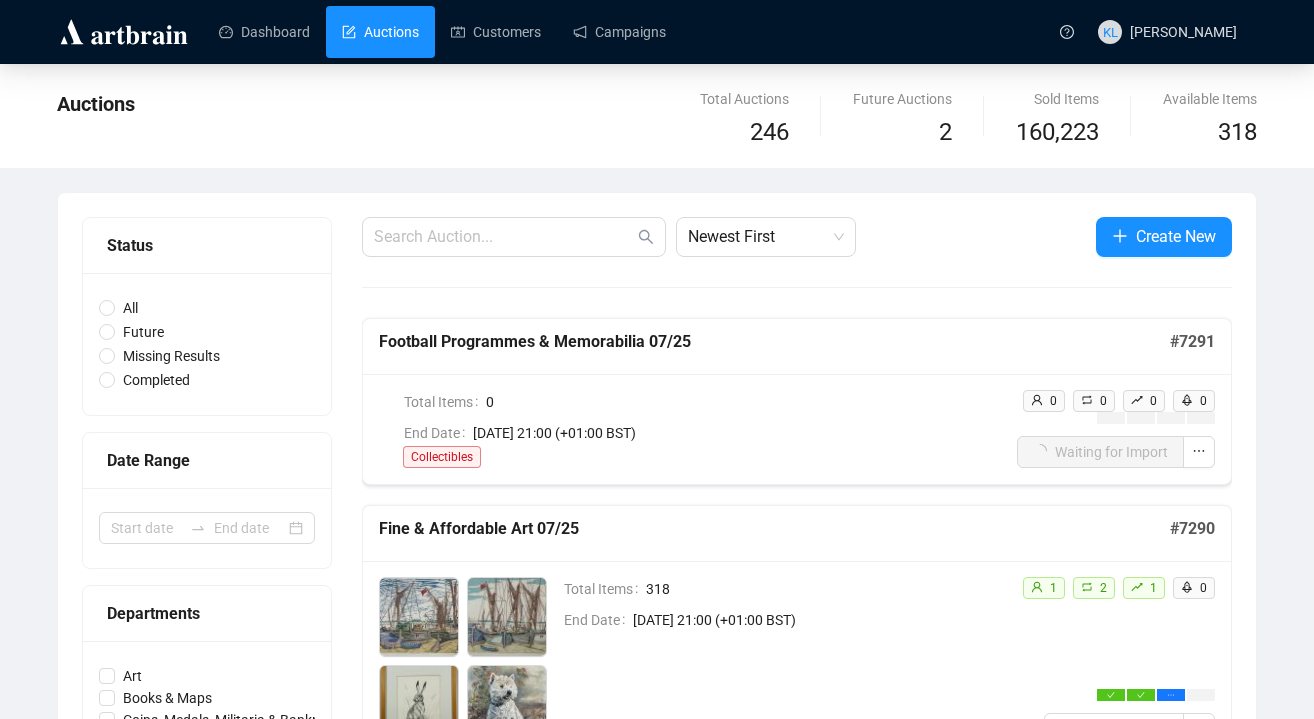 scroll, scrollTop: 0, scrollLeft: 0, axis: both 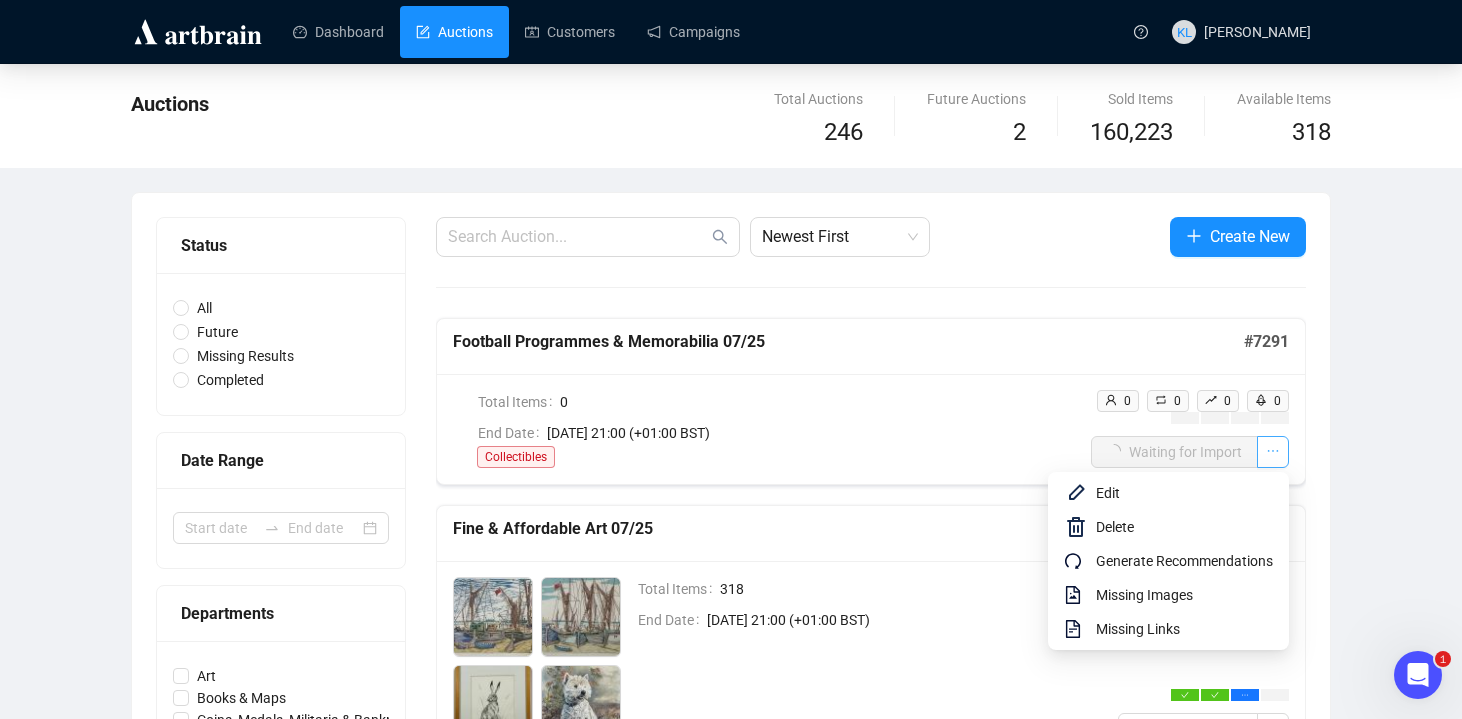 click 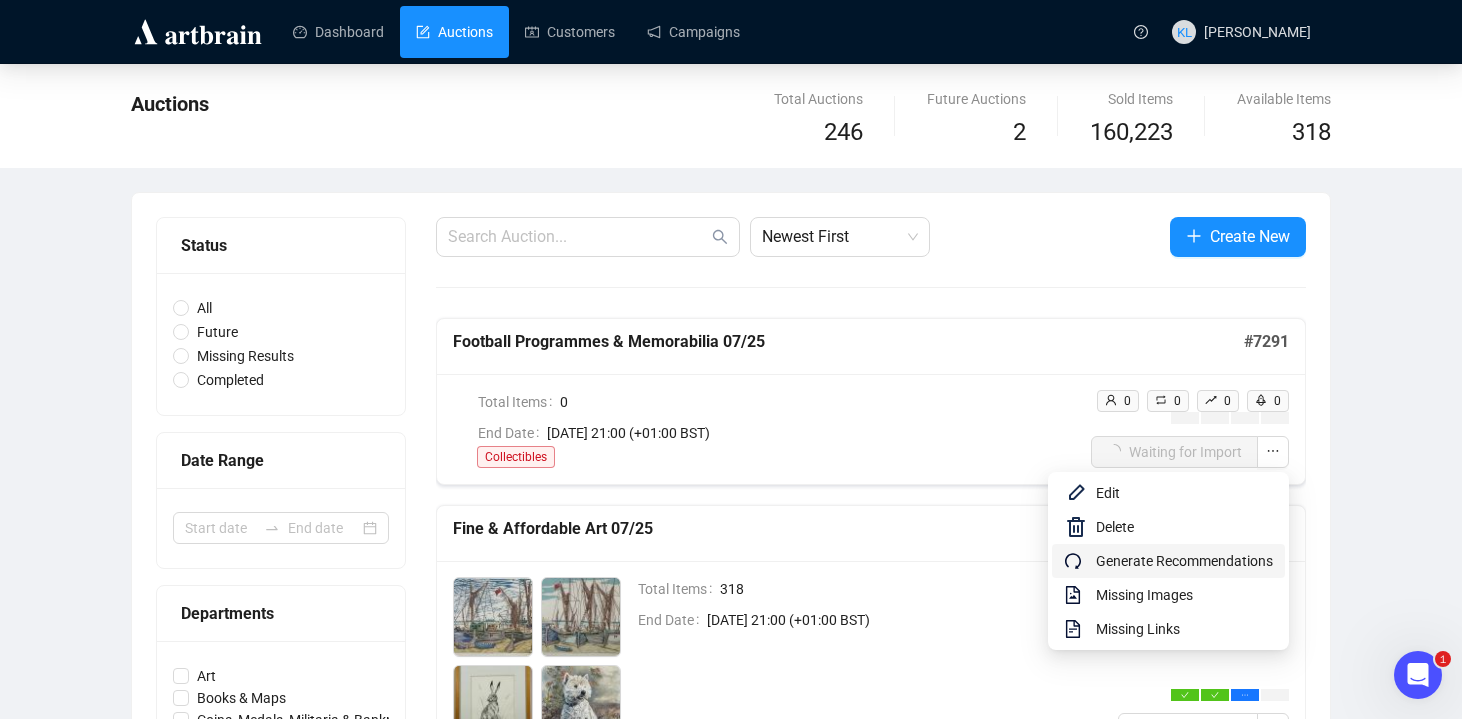 click on "Generate Recommendations" at bounding box center [1168, 561] 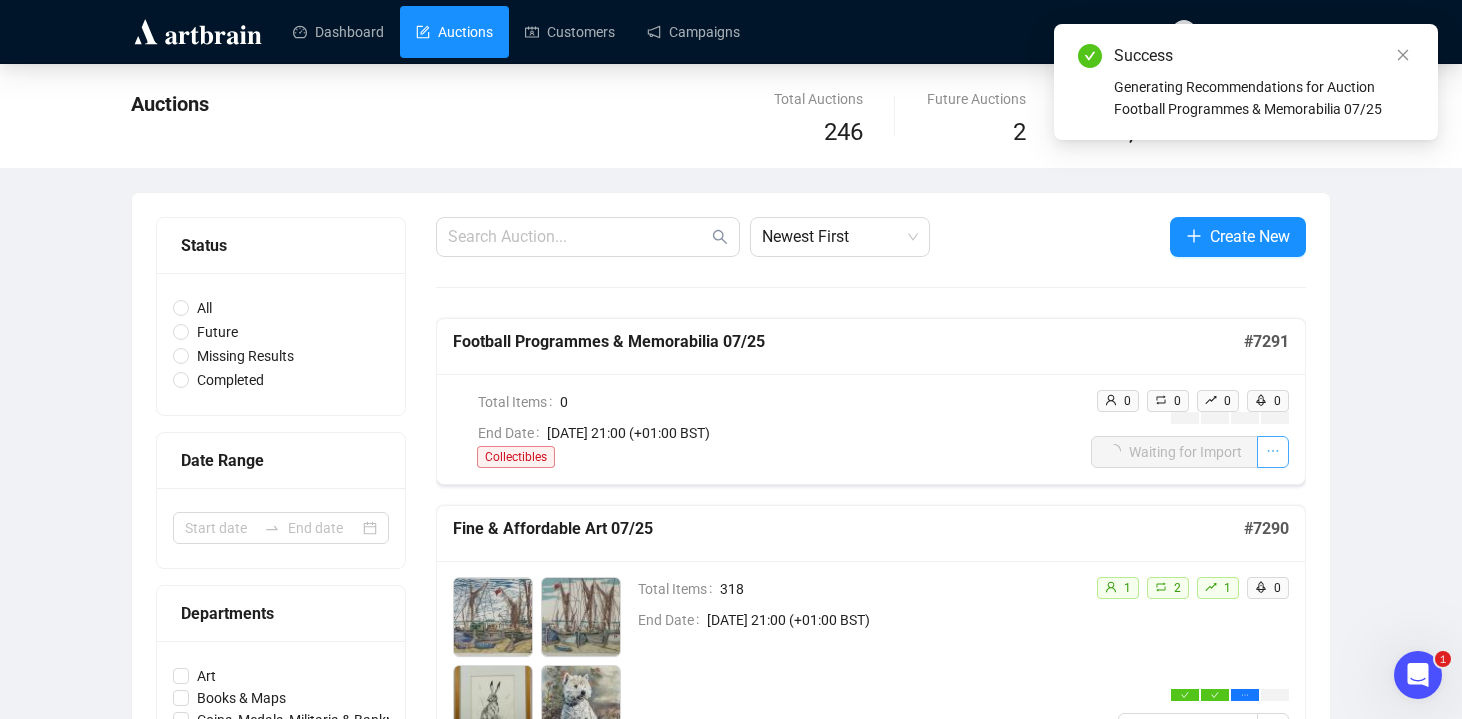 click 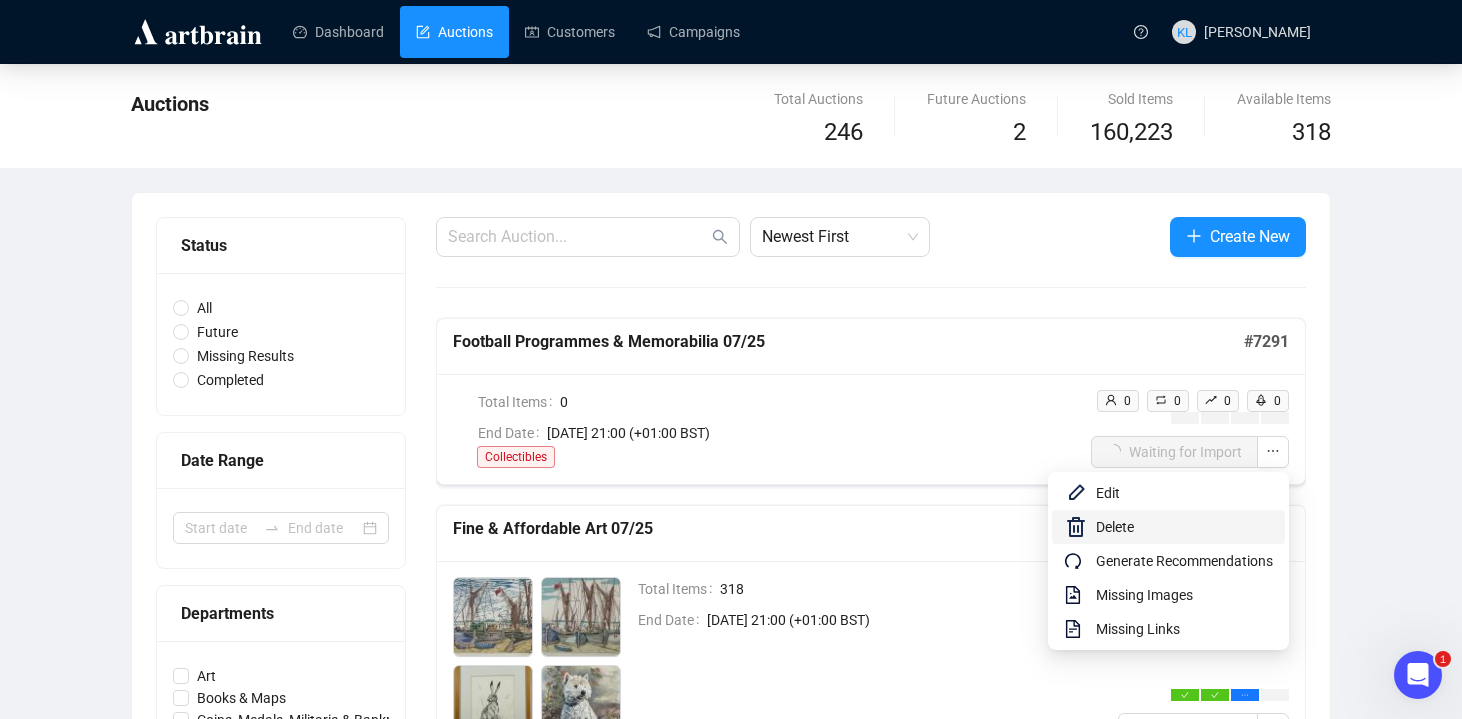 click on "Delete" at bounding box center [1168, 527] 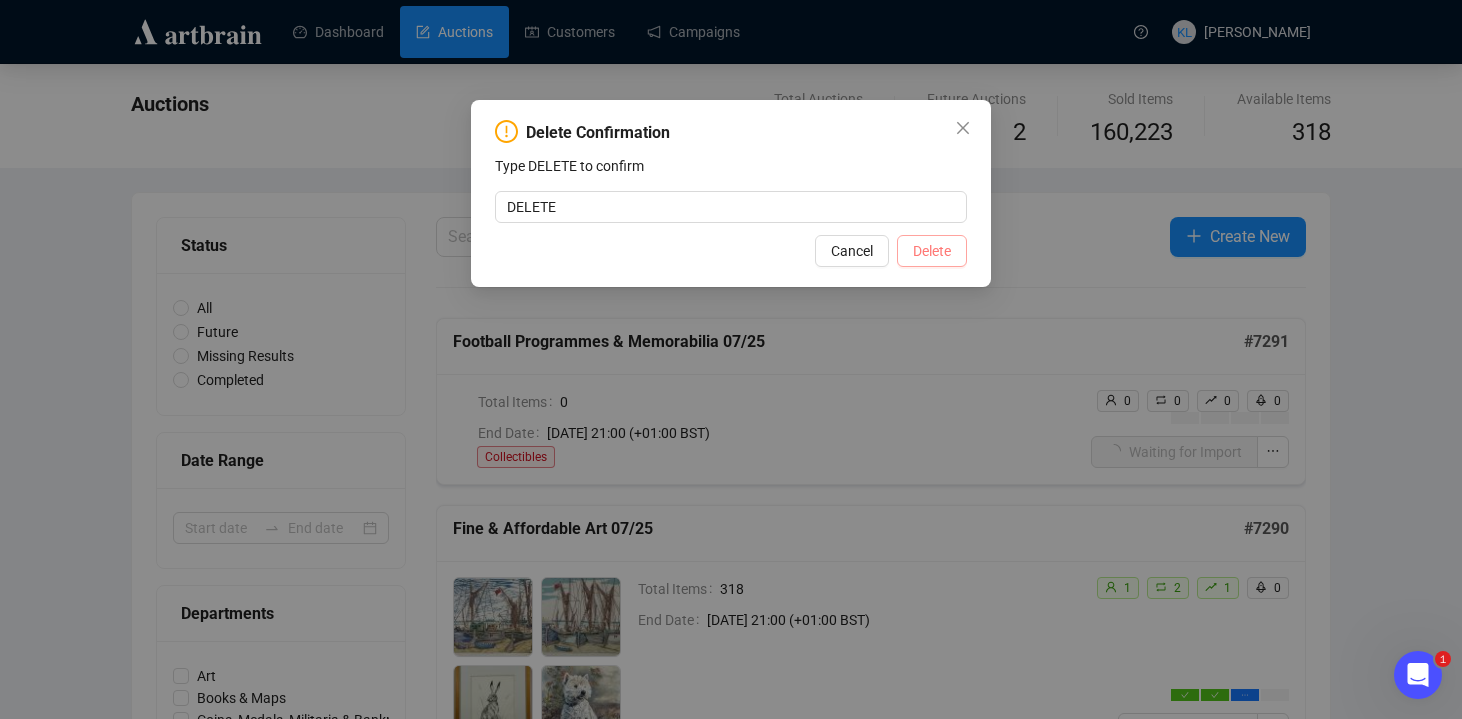 type on "DELETE" 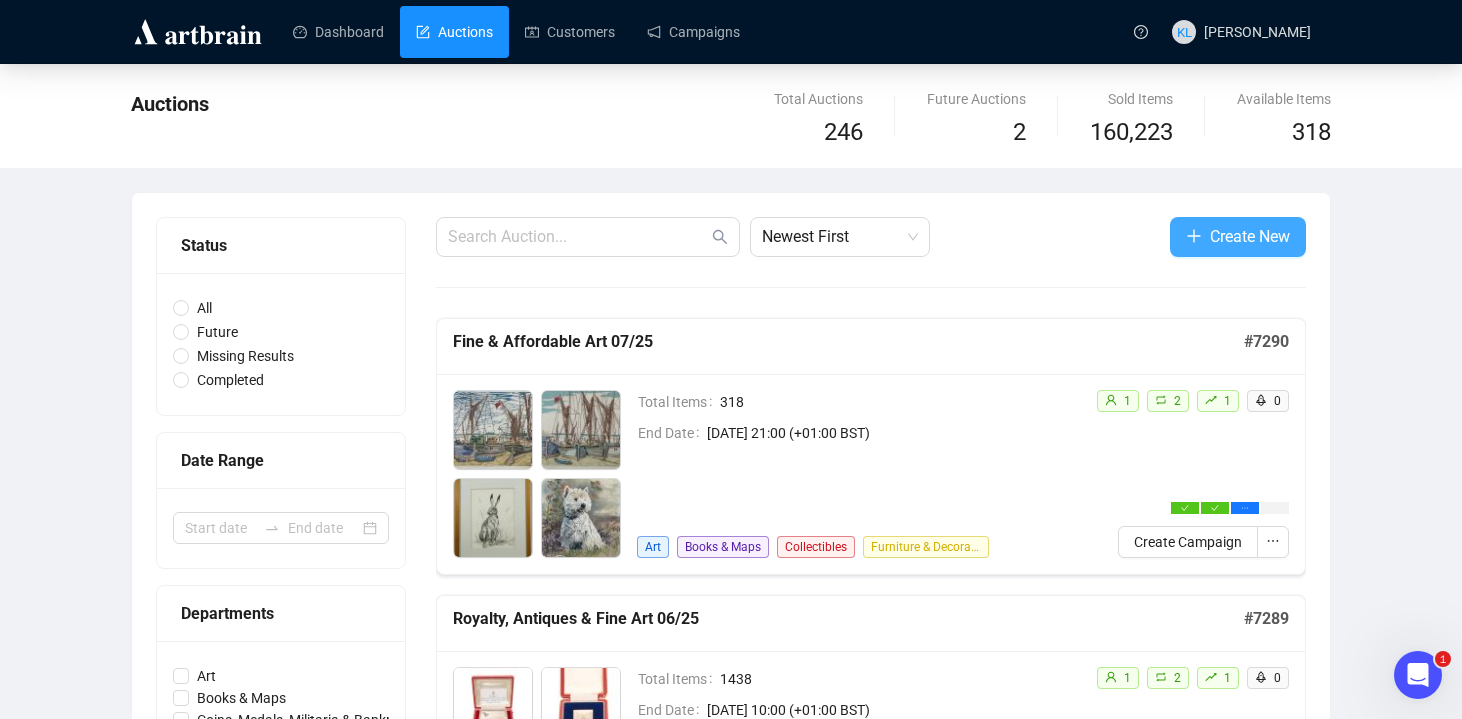 click on "Create New" at bounding box center (1238, 237) 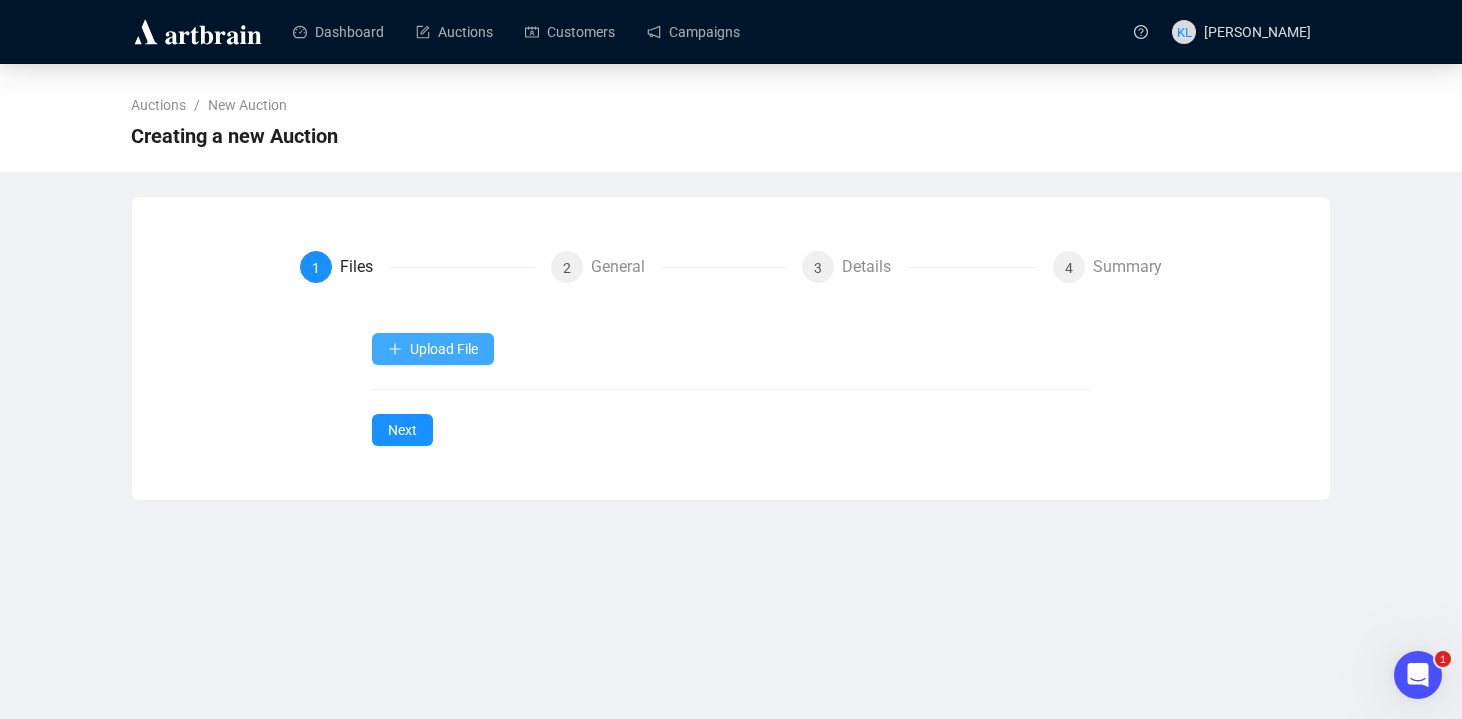 click on "Upload File" at bounding box center [444, 349] 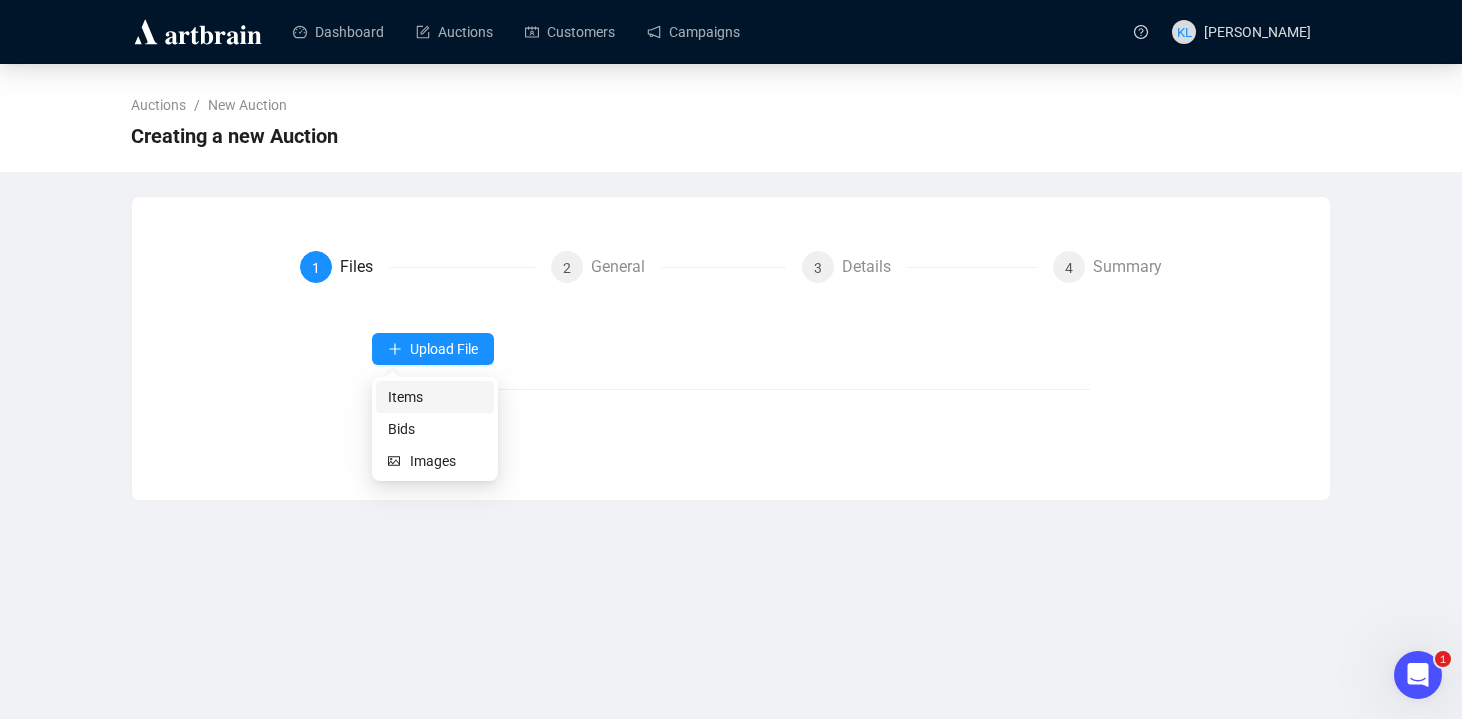 click on "Items" at bounding box center [435, 397] 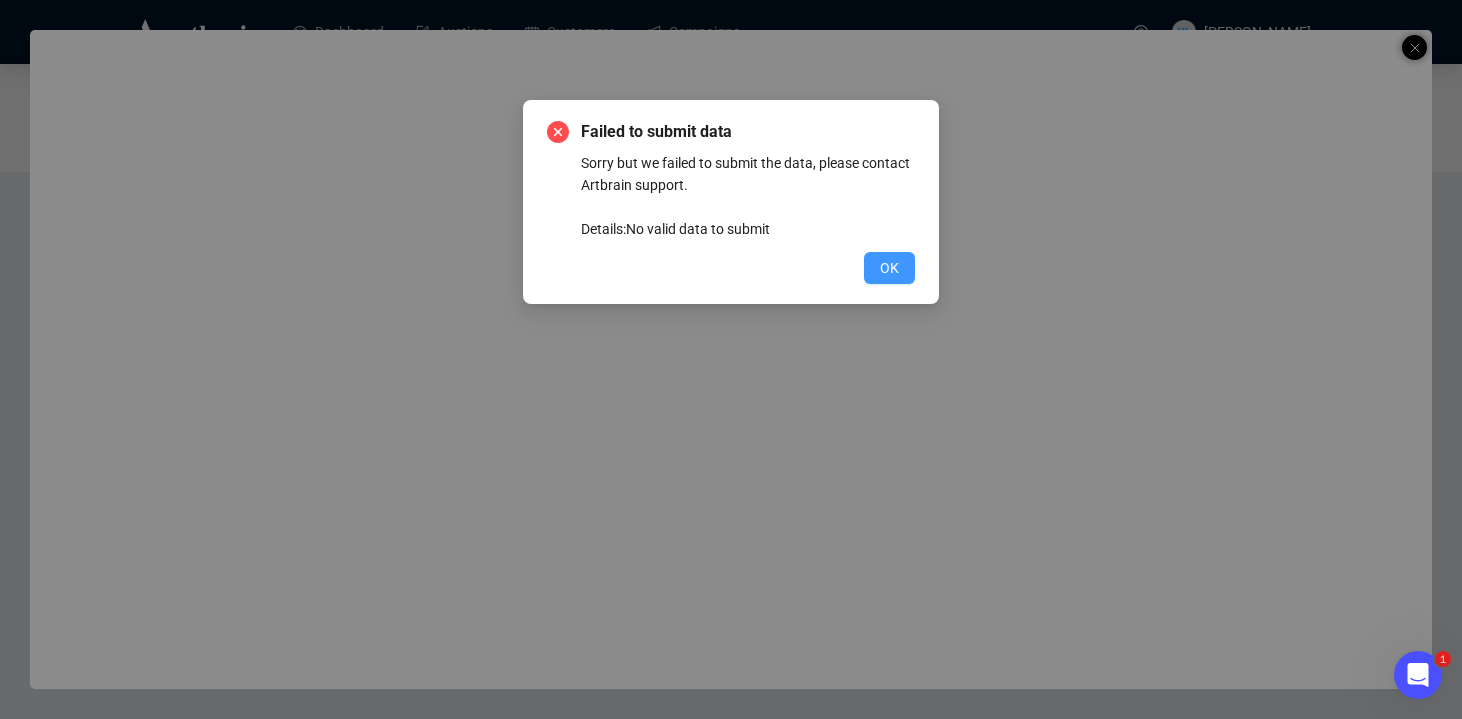 click on "OK" at bounding box center (889, 268) 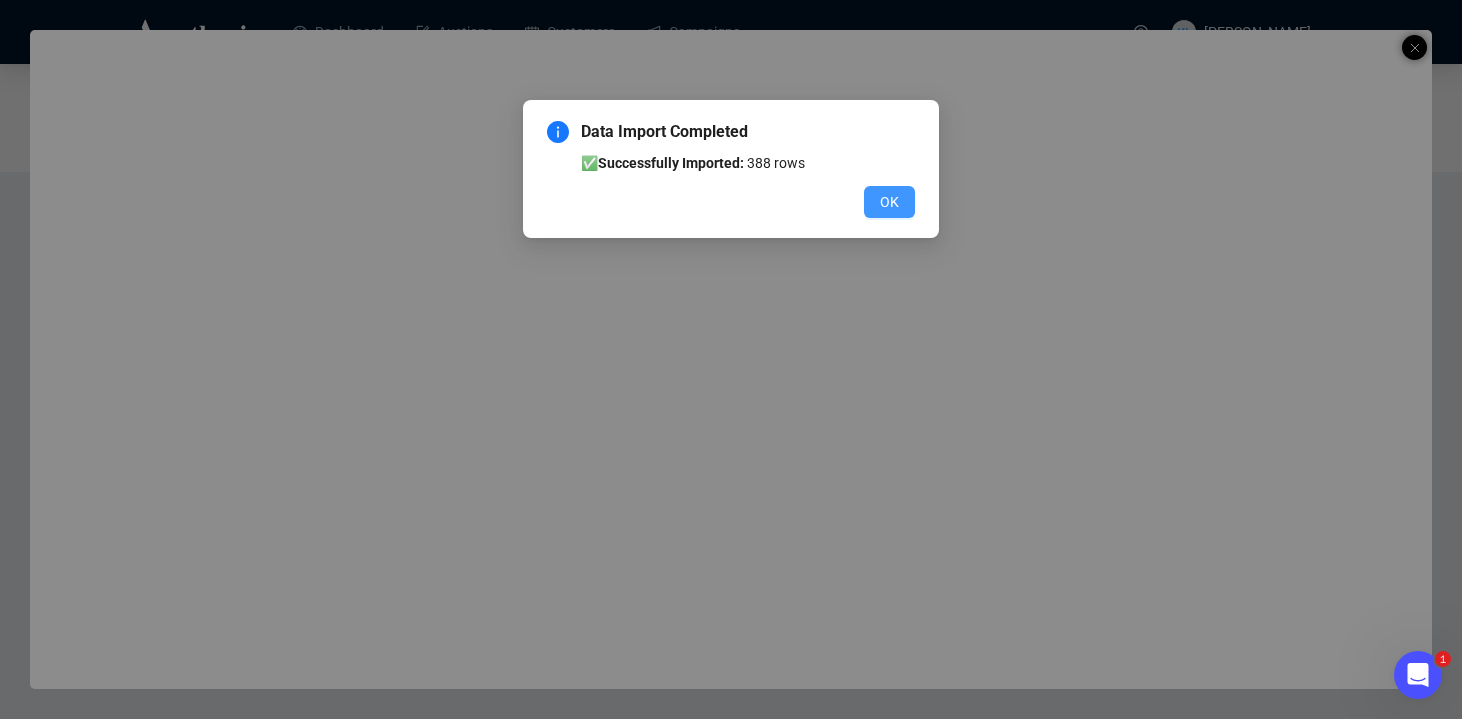 click on "OK" at bounding box center [889, 202] 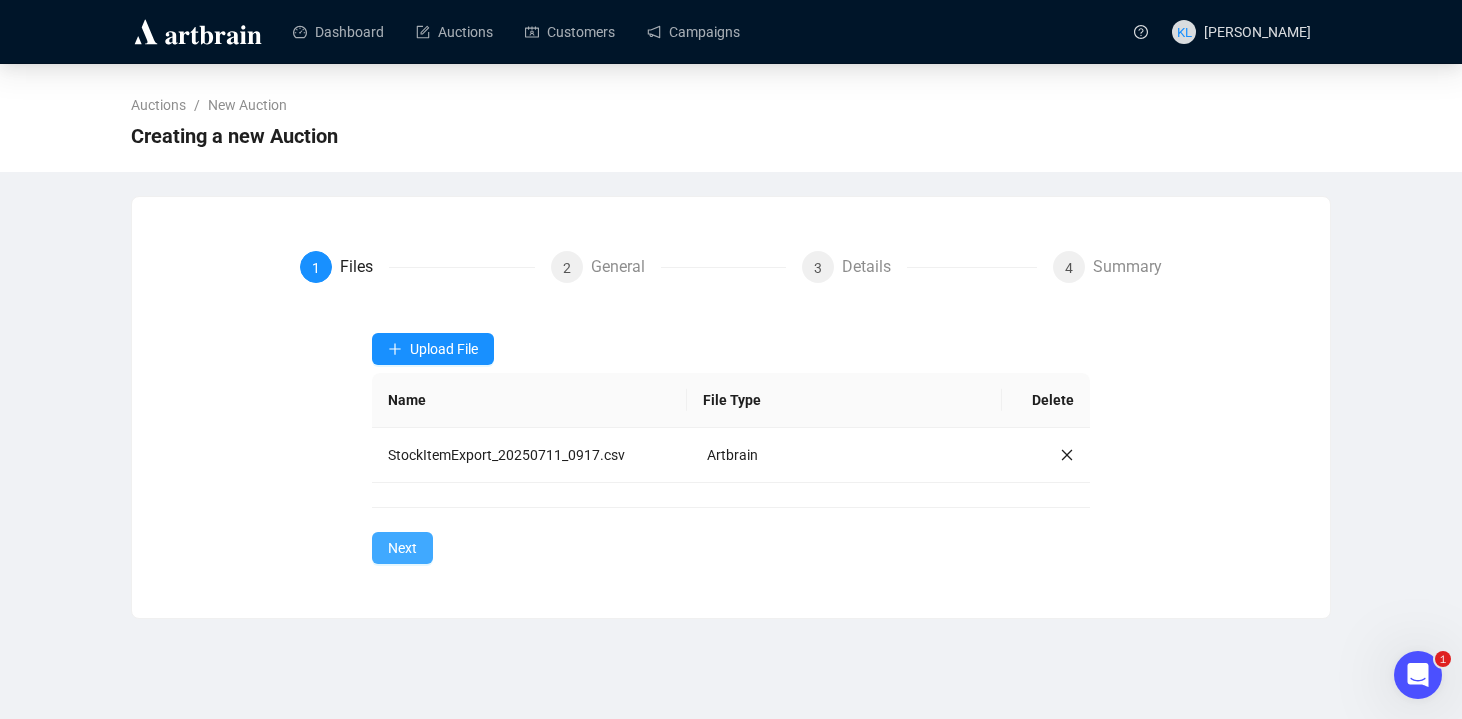 click on "Next" at bounding box center [402, 548] 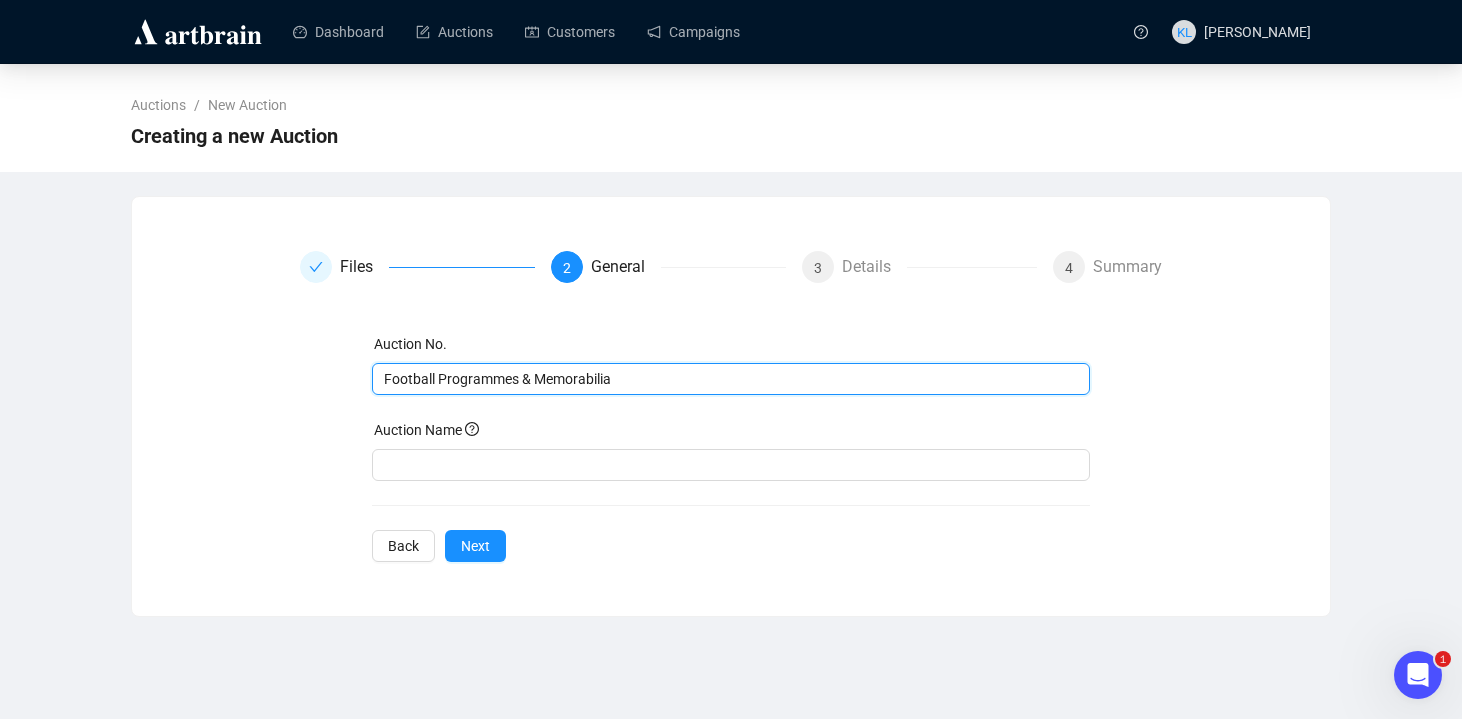 click on "Football Programmes & Memorabilia" at bounding box center [729, 379] 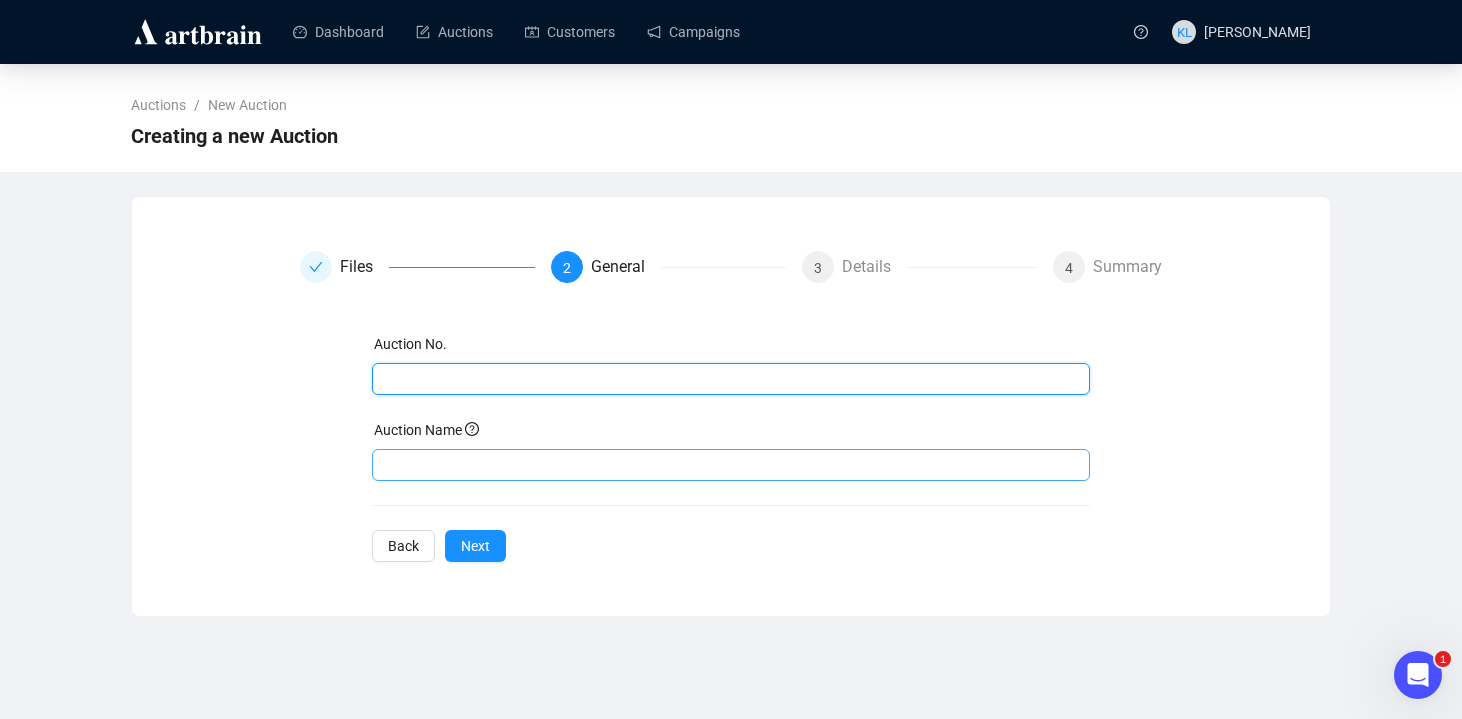 type 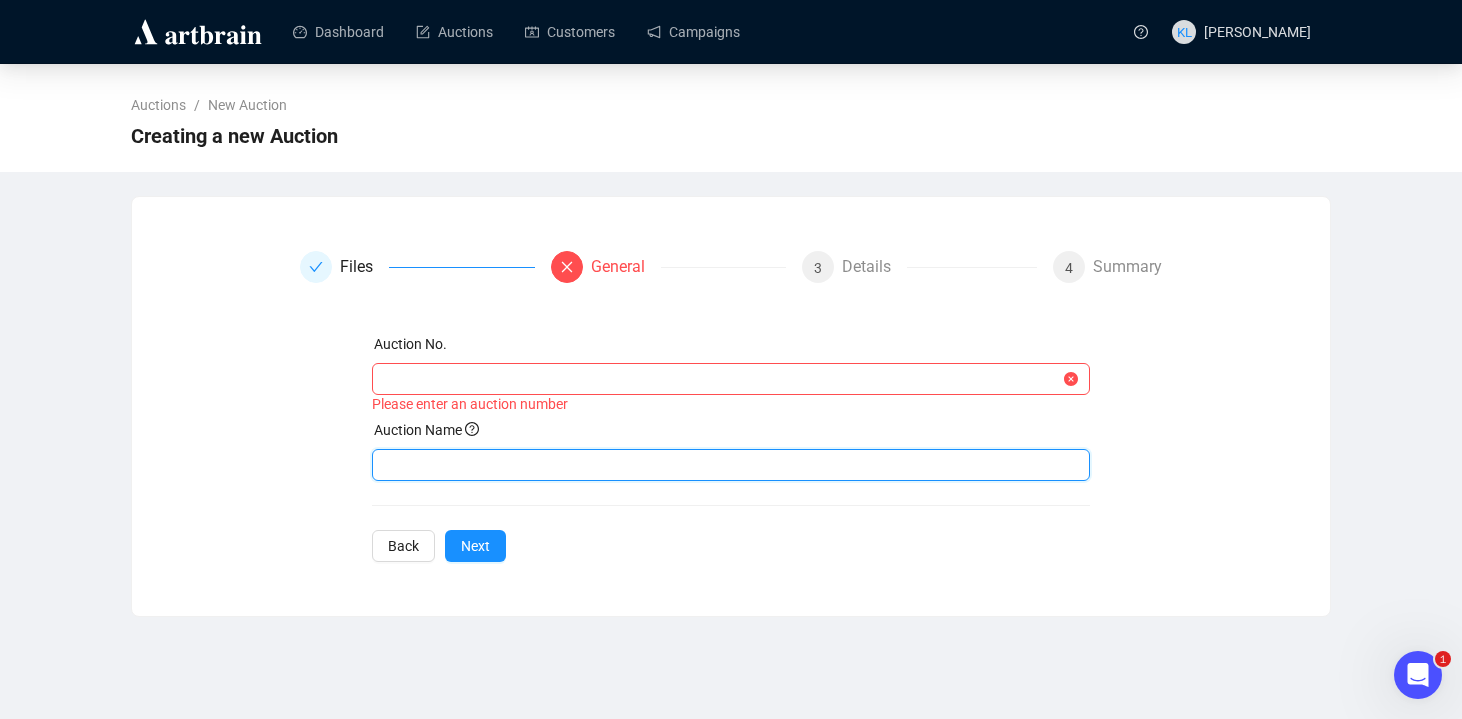 click at bounding box center (731, 465) 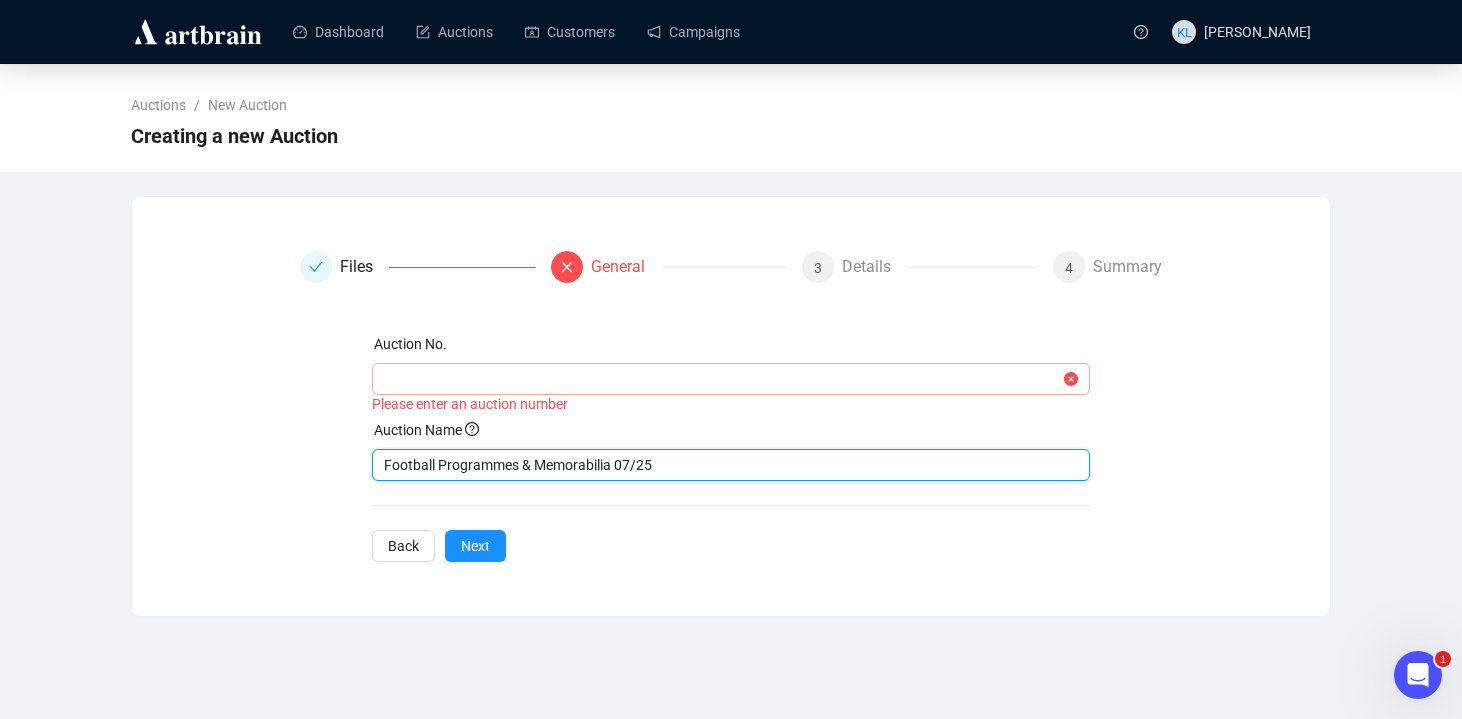 type on "Football Programmes & Memorabilia 07/25" 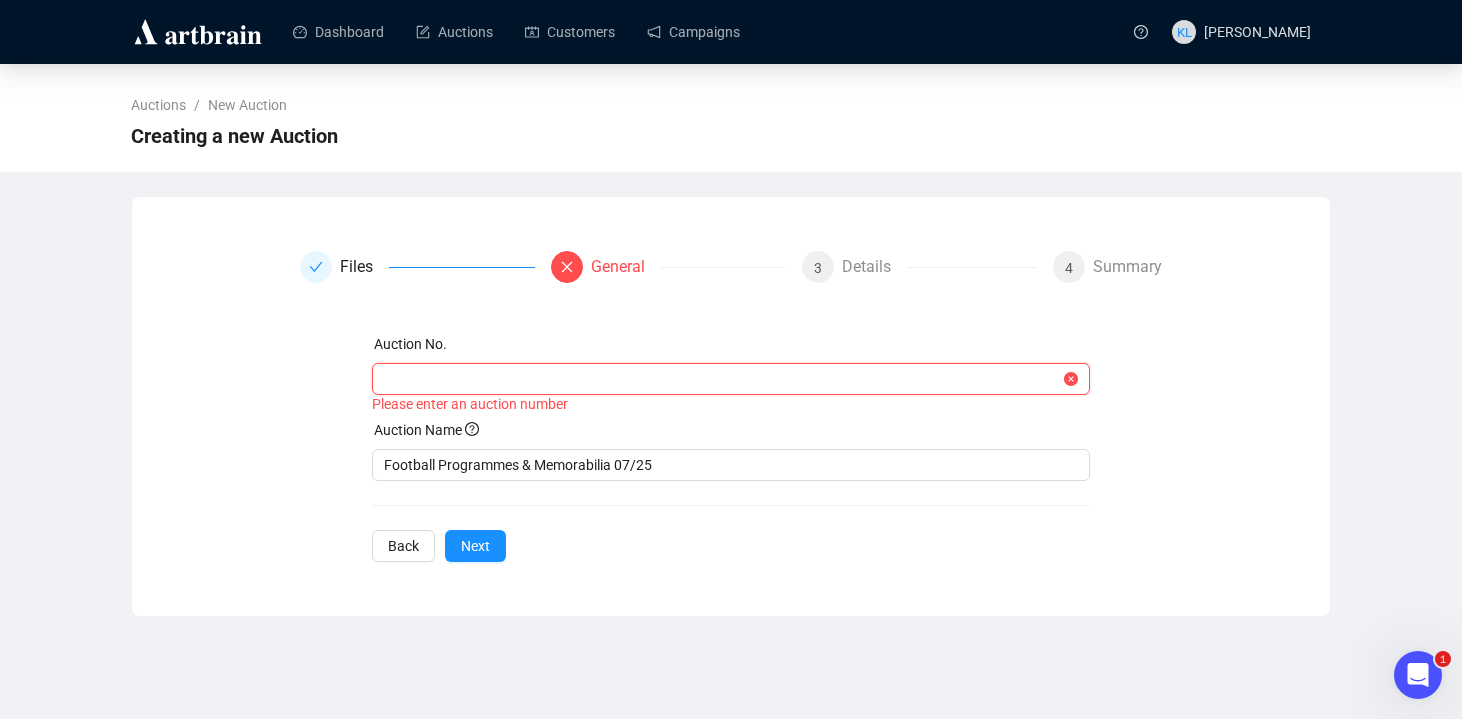 click at bounding box center (722, 379) 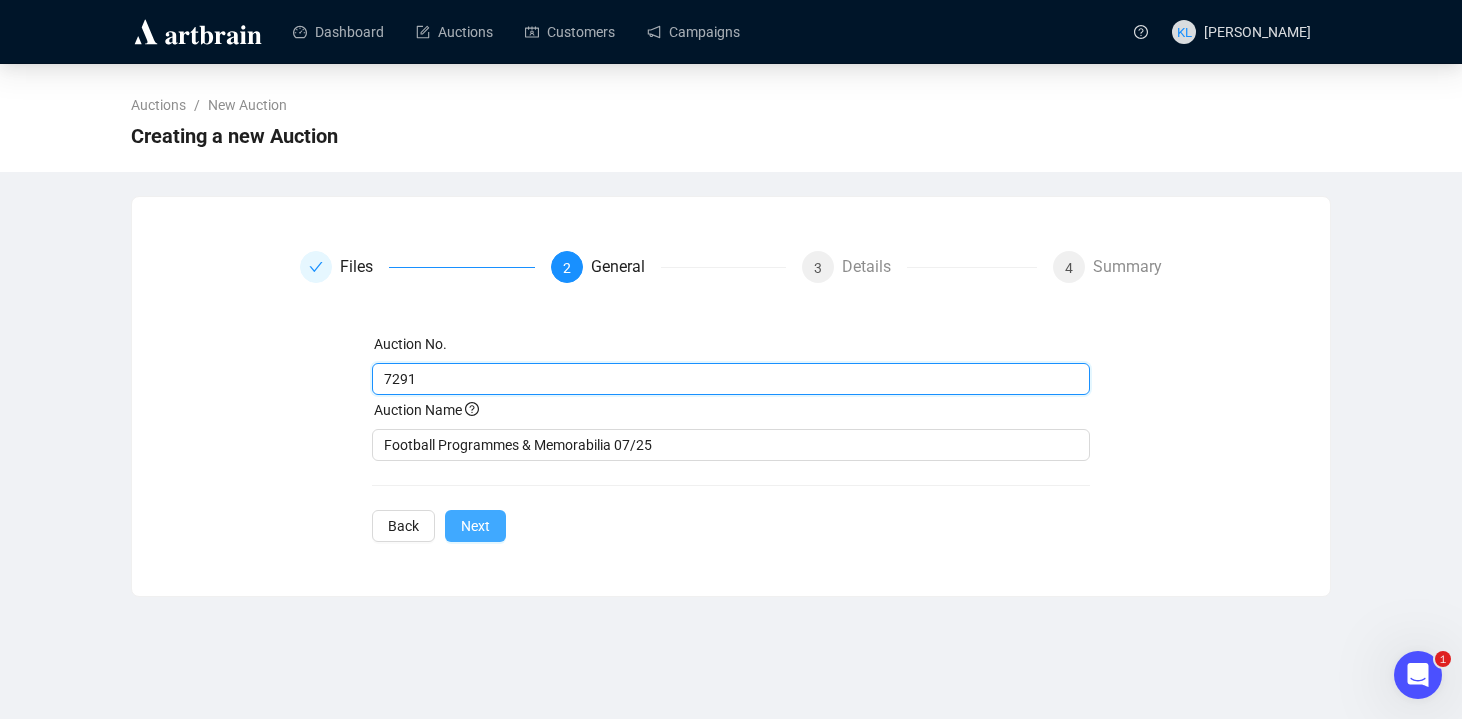 type on "7291" 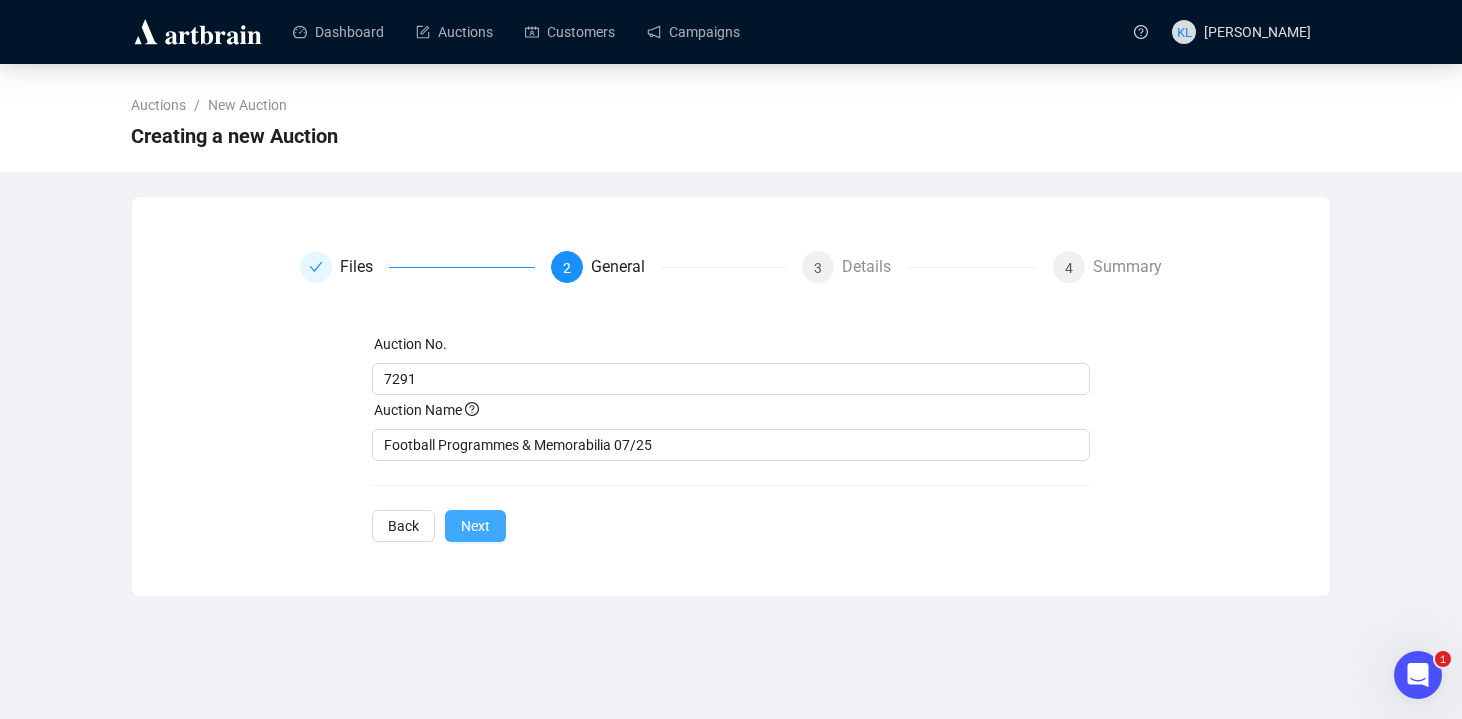 click on "Next" at bounding box center [475, 526] 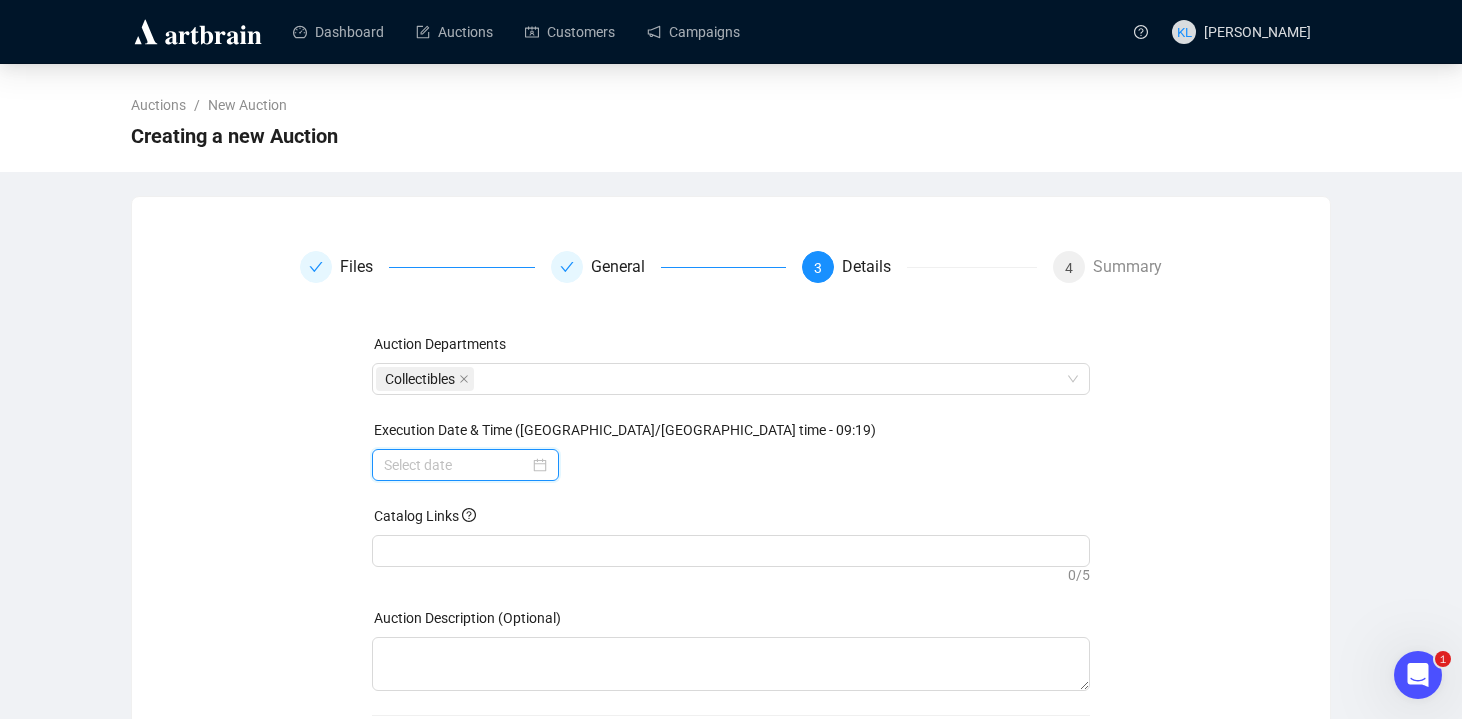 click at bounding box center (456, 465) 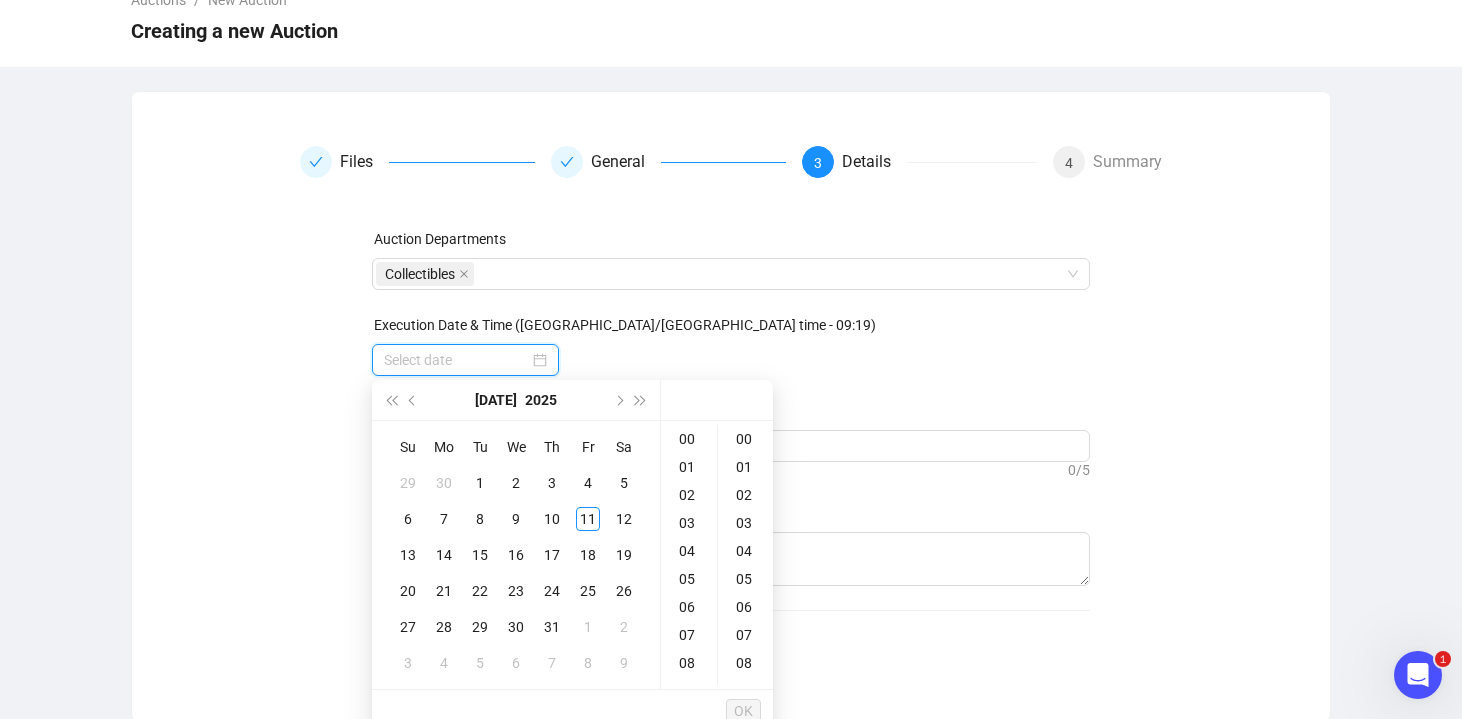 scroll, scrollTop: 115, scrollLeft: 0, axis: vertical 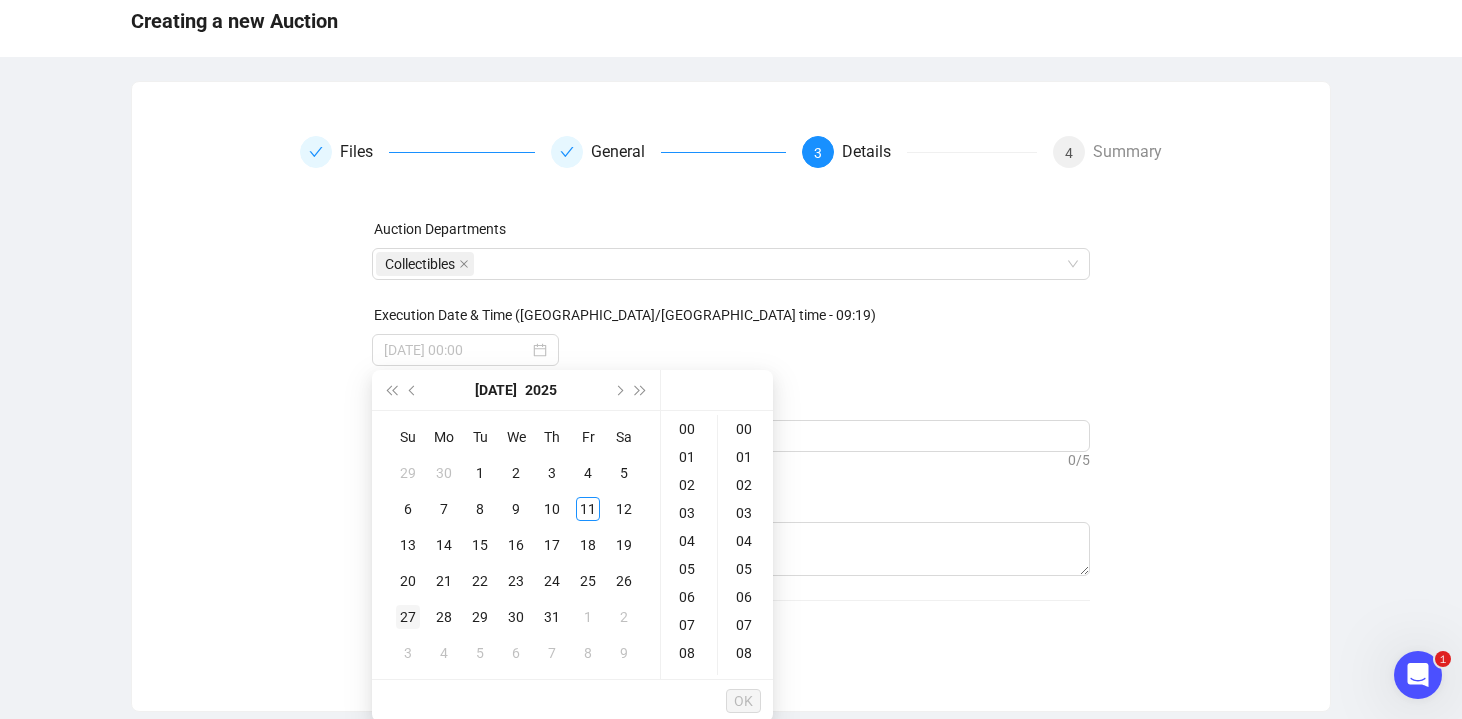 click on "27" at bounding box center [408, 617] 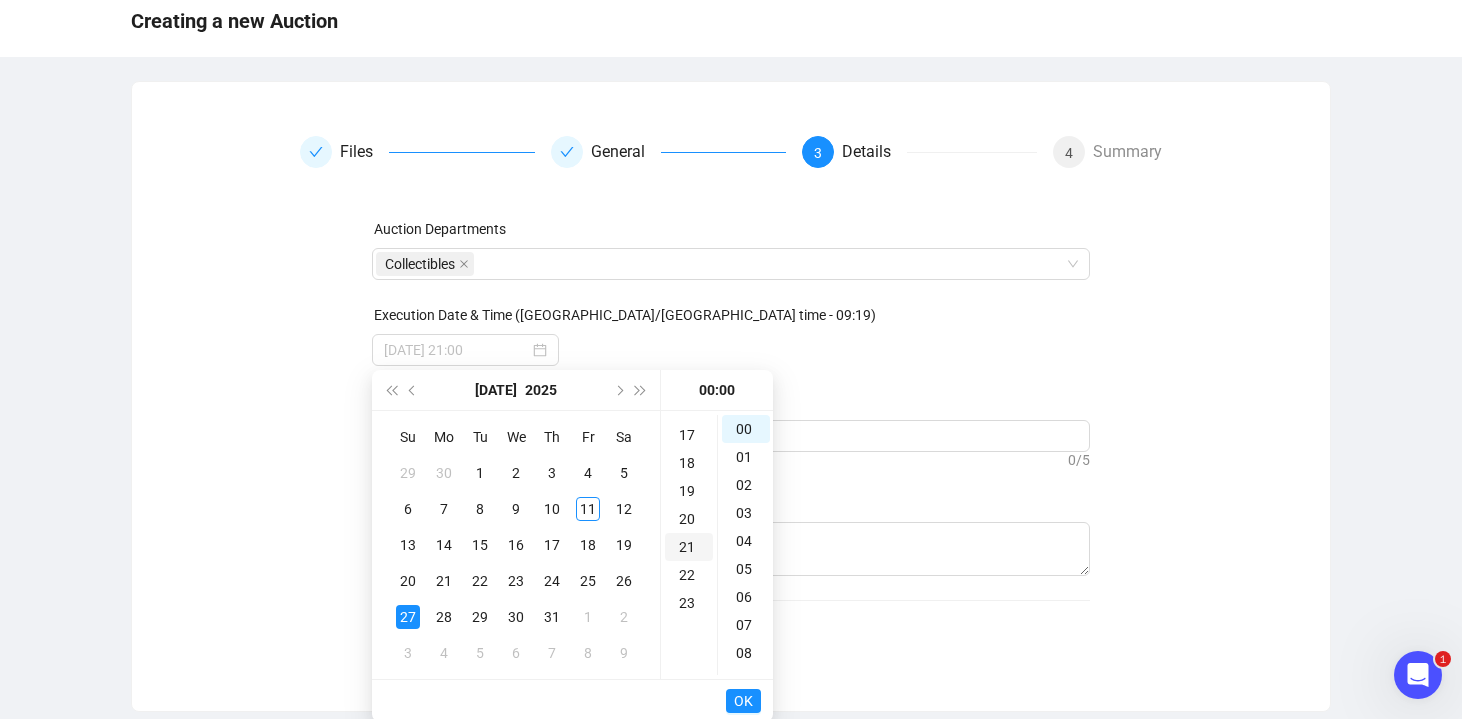 click on "21" at bounding box center (689, 547) 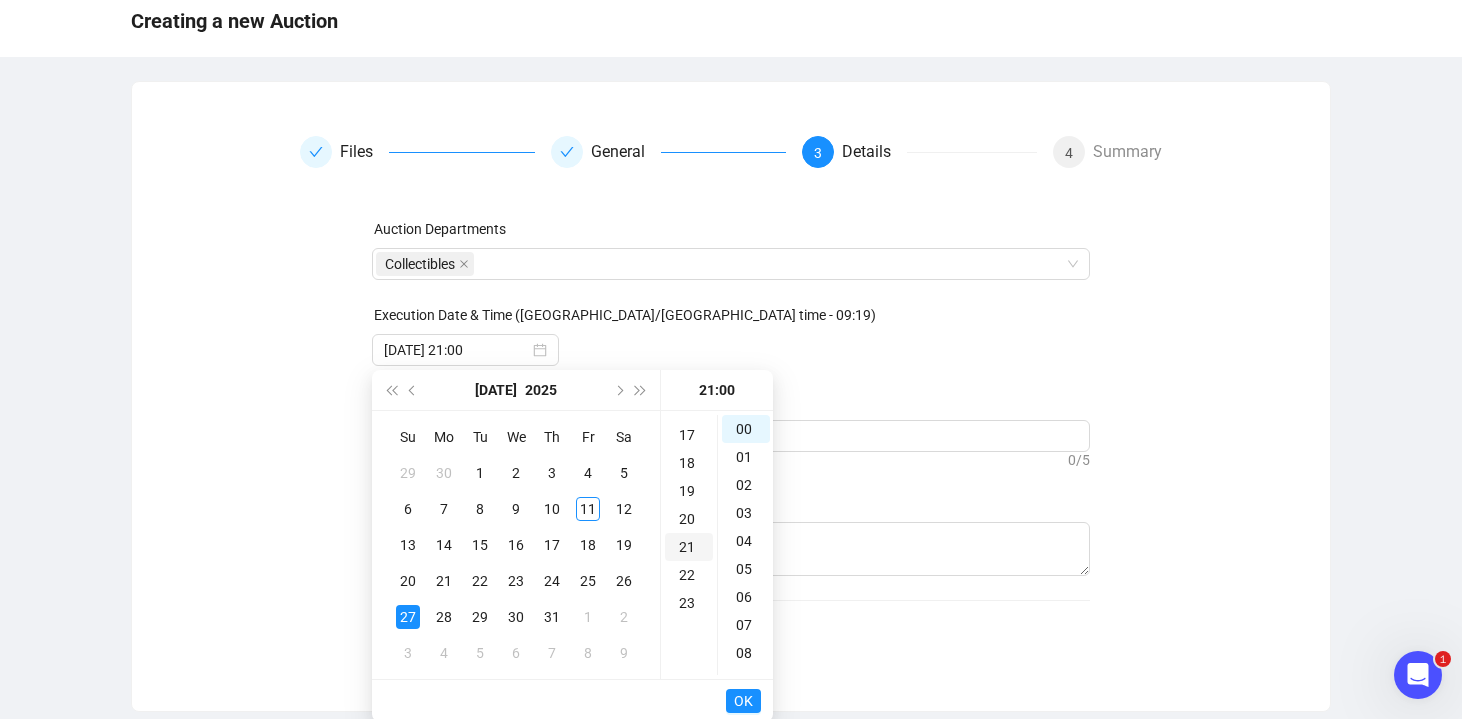 scroll, scrollTop: 588, scrollLeft: 0, axis: vertical 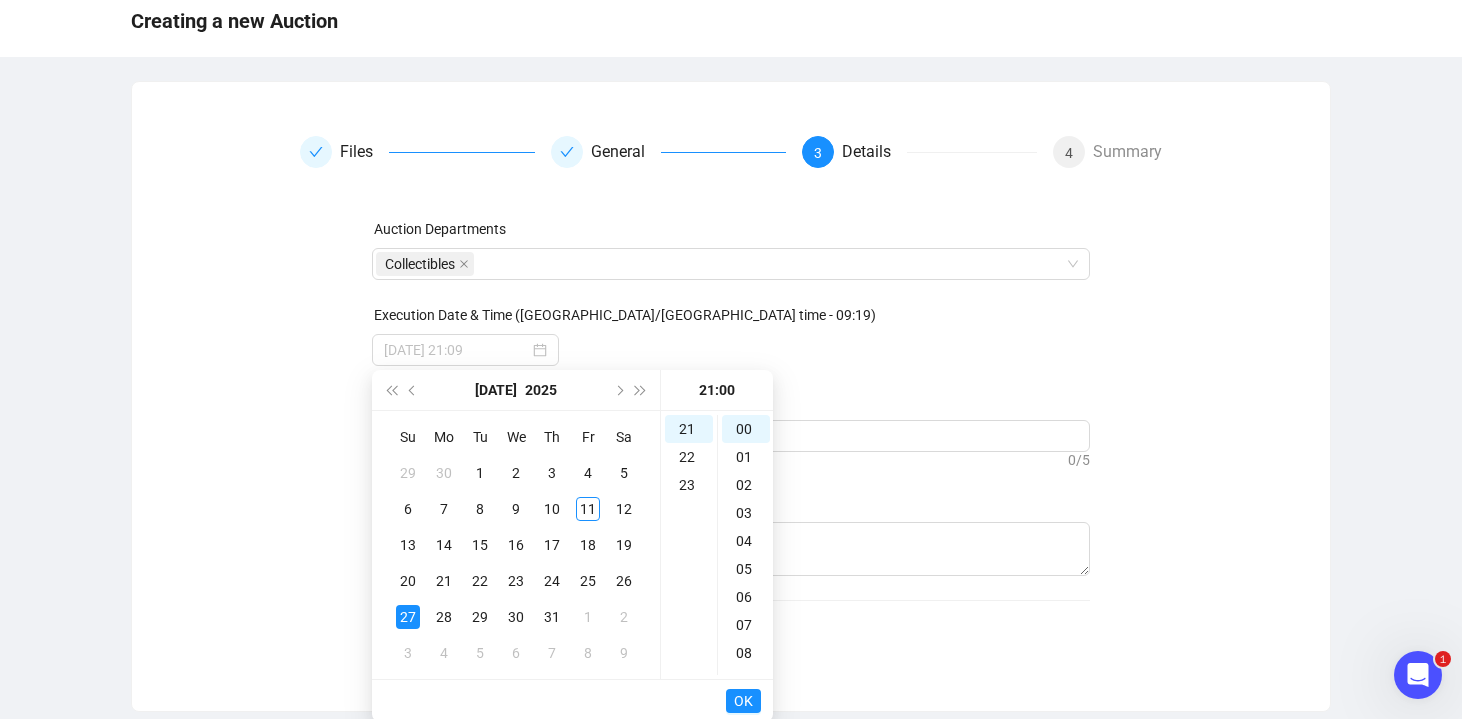 type on "2025-07-27 21:00" 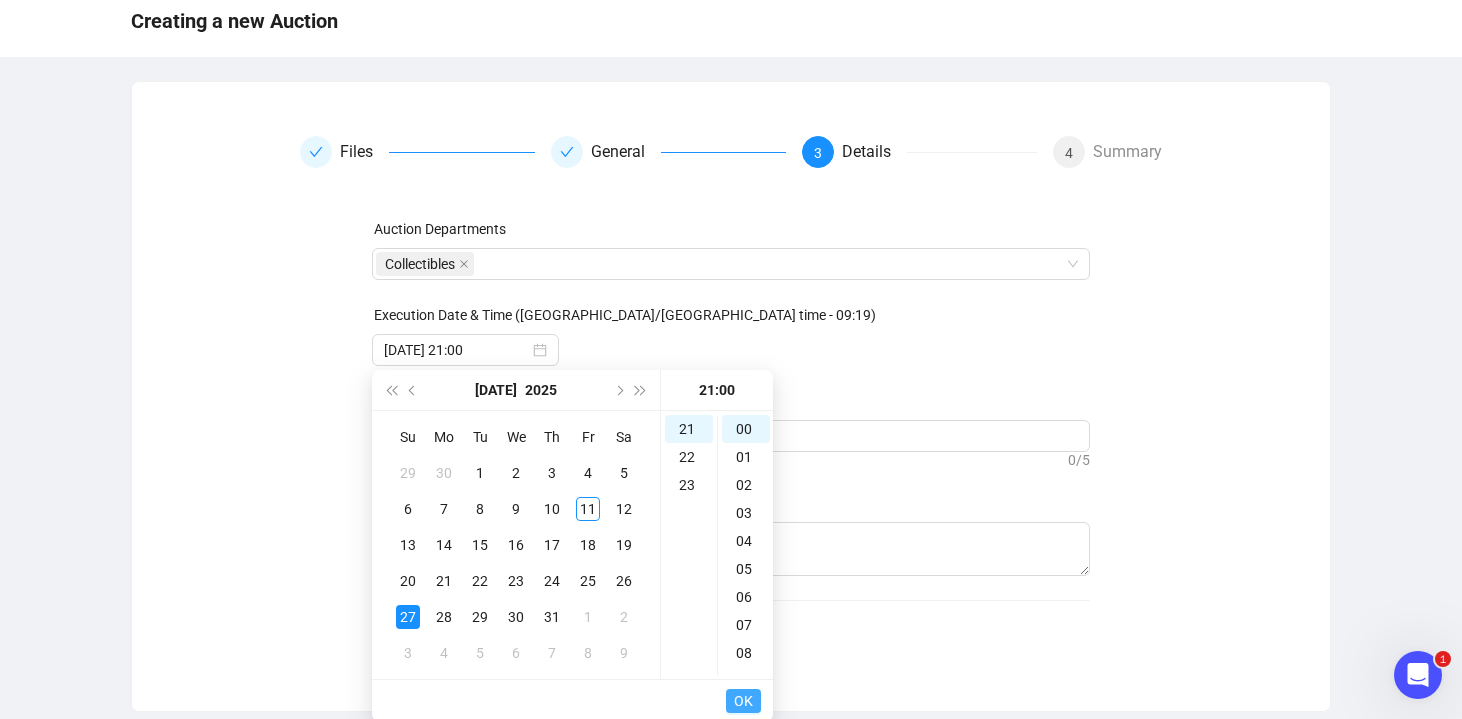 click on "OK" at bounding box center (743, 701) 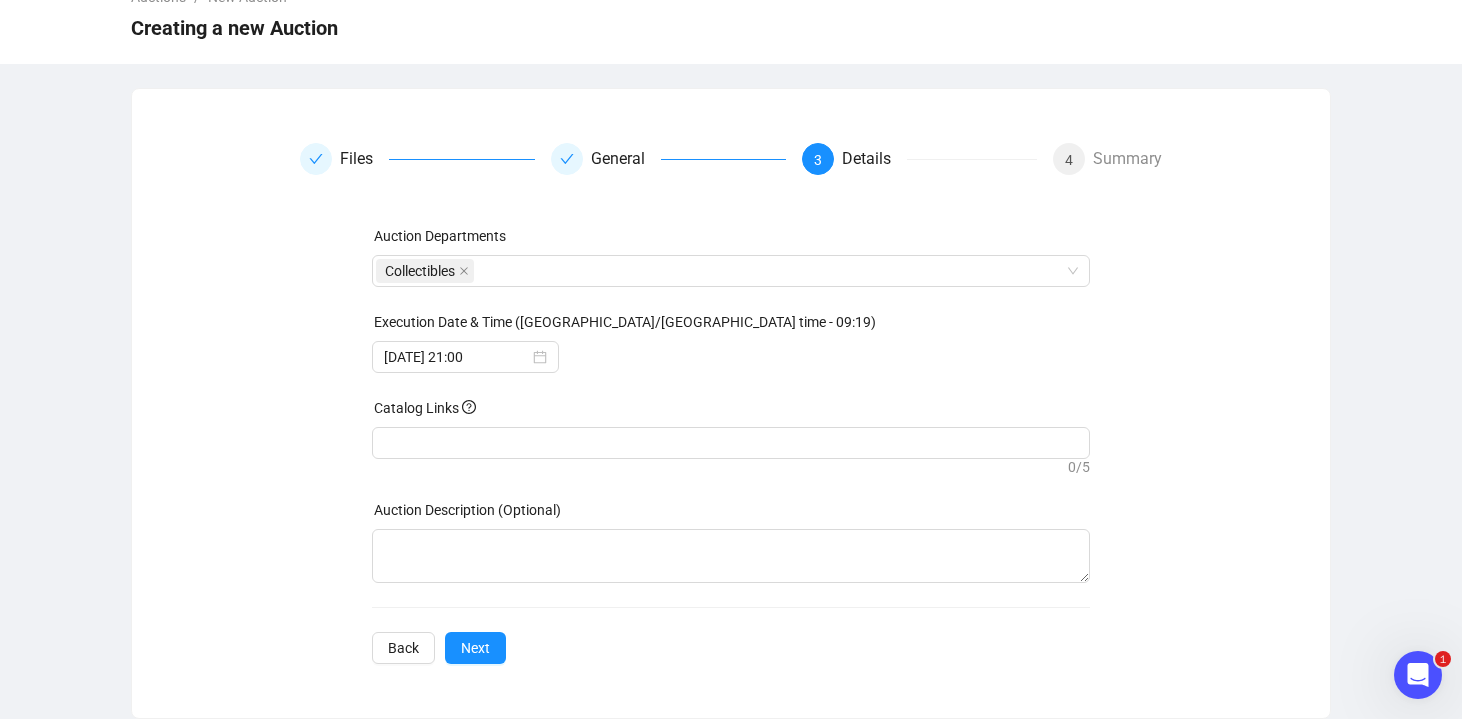 scroll, scrollTop: 108, scrollLeft: 0, axis: vertical 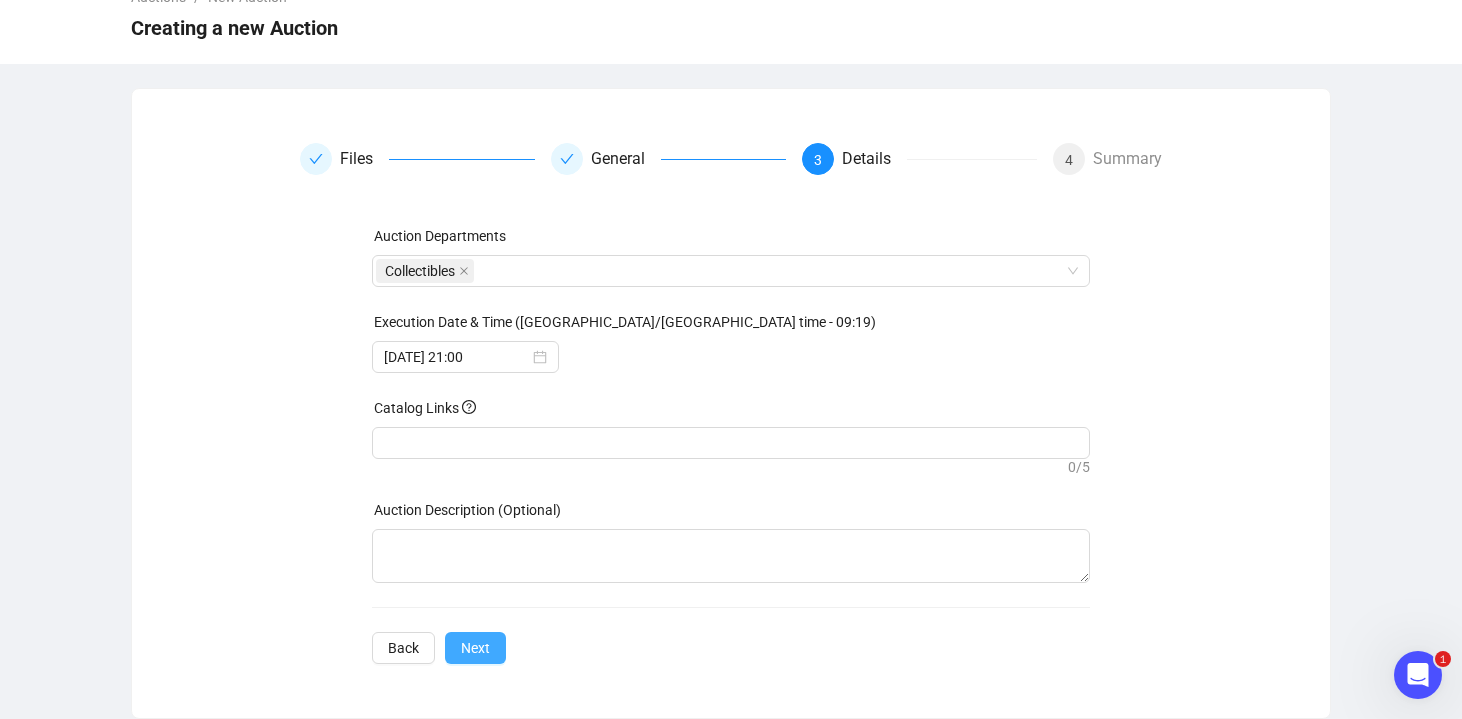 click on "Next" at bounding box center [475, 648] 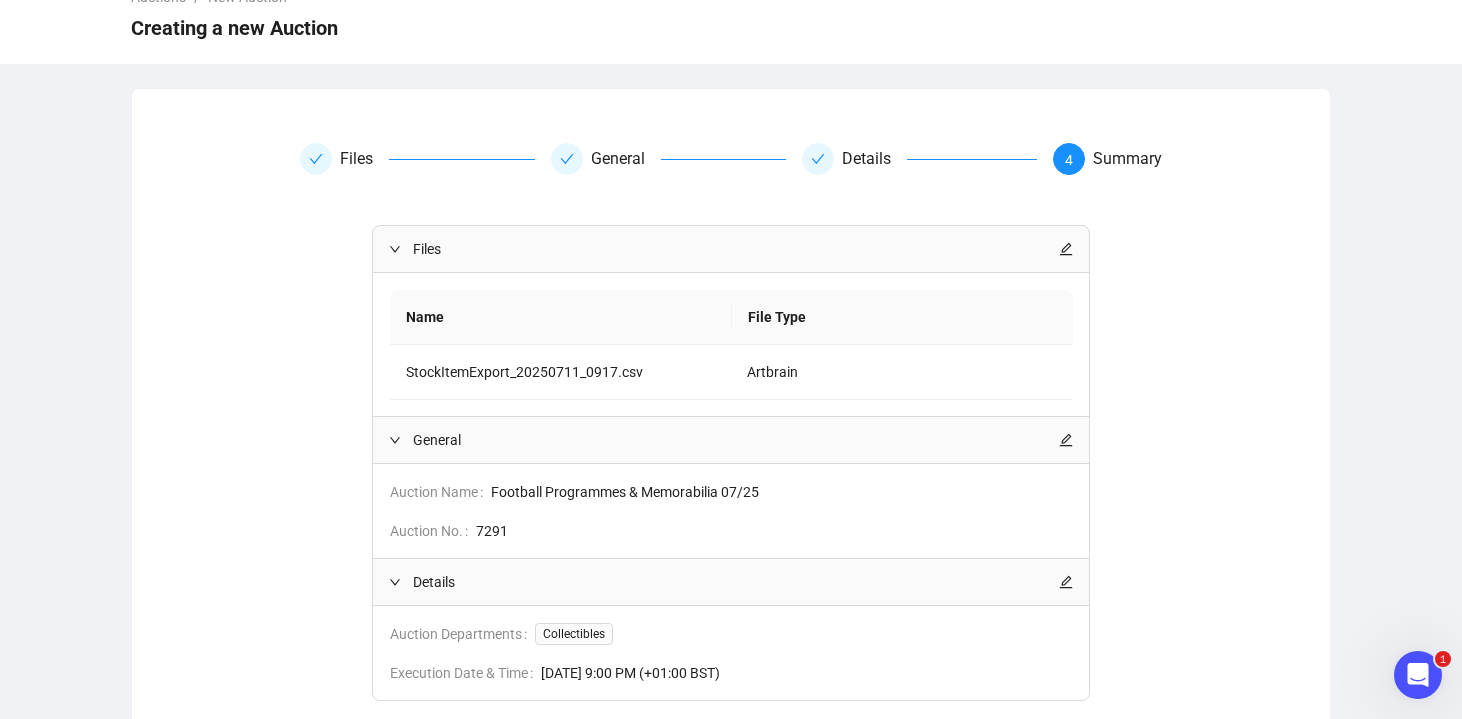 scroll, scrollTop: 252, scrollLeft: 0, axis: vertical 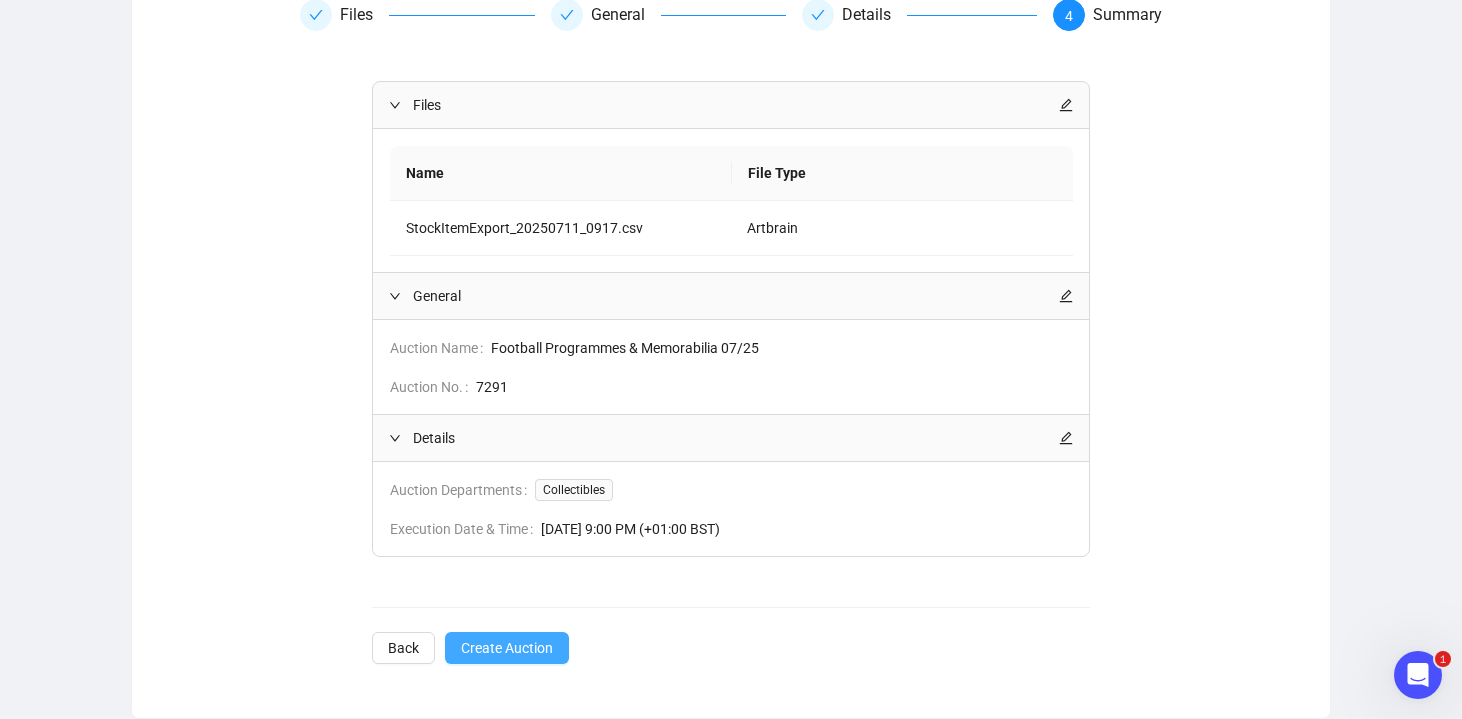 click on "Create Auction" at bounding box center [507, 648] 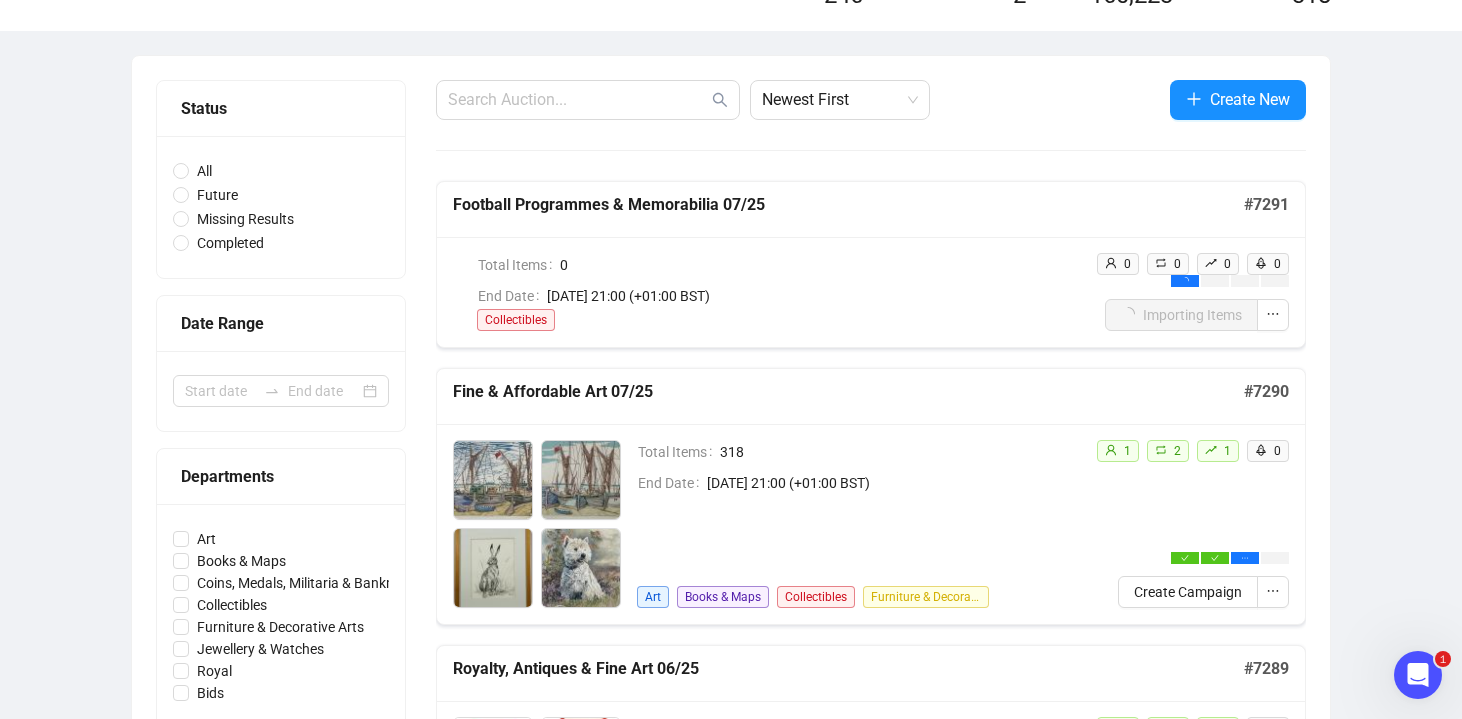 scroll, scrollTop: 0, scrollLeft: 0, axis: both 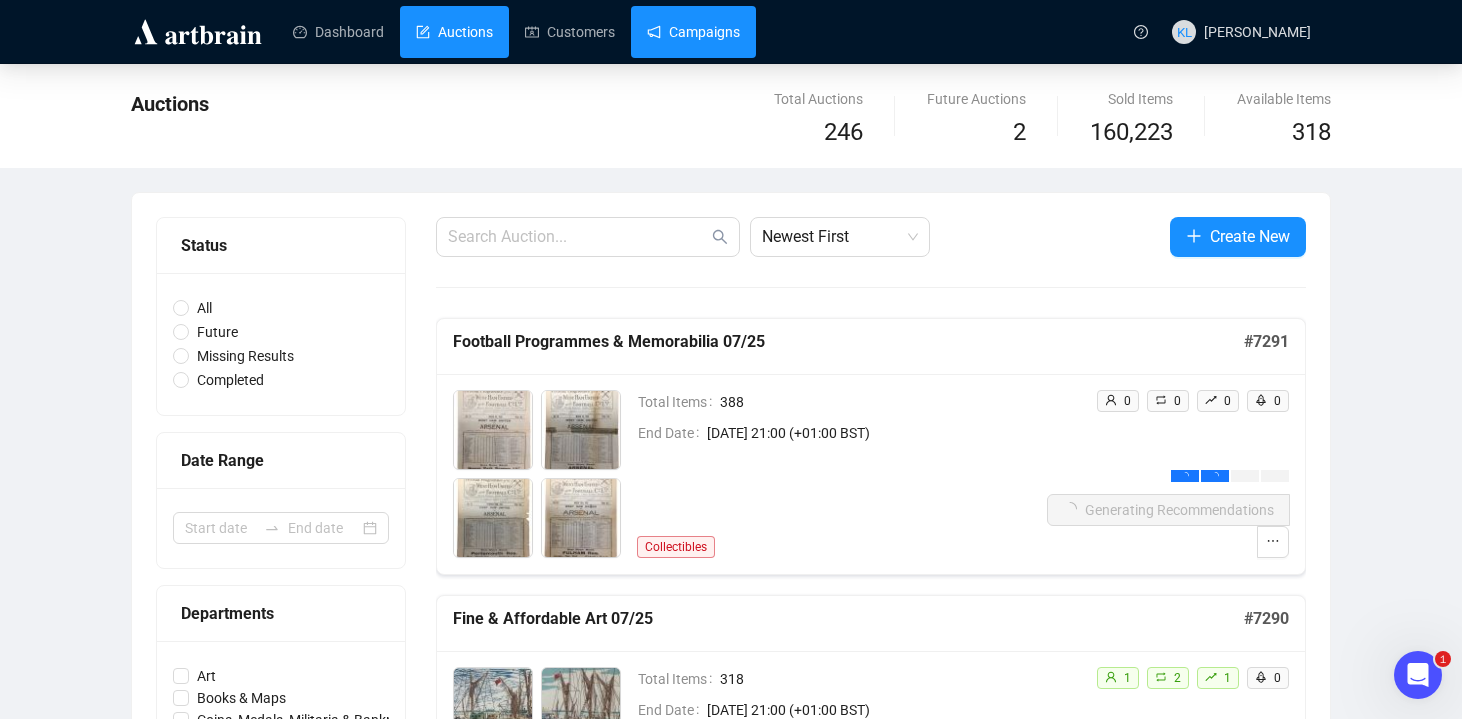 click on "Campaigns" at bounding box center (693, 32) 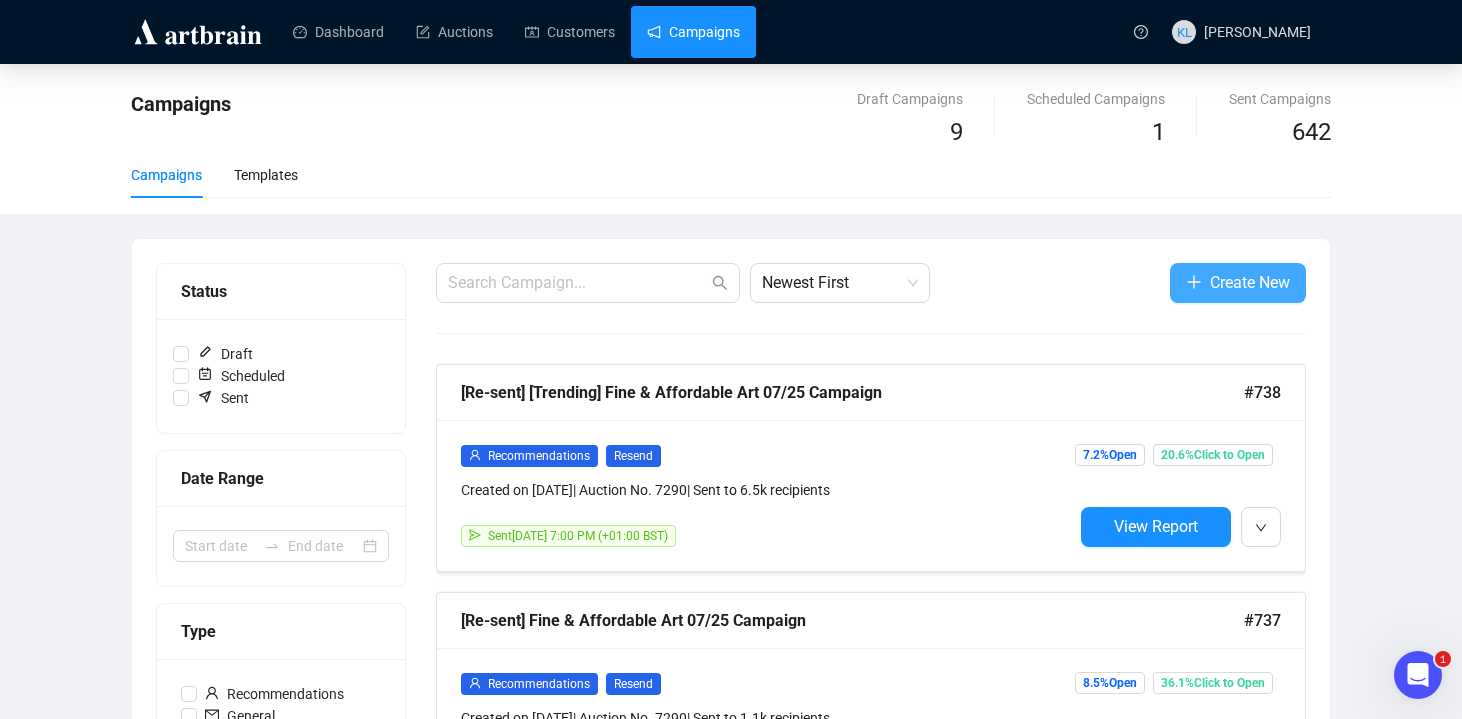 click at bounding box center [1194, 282] 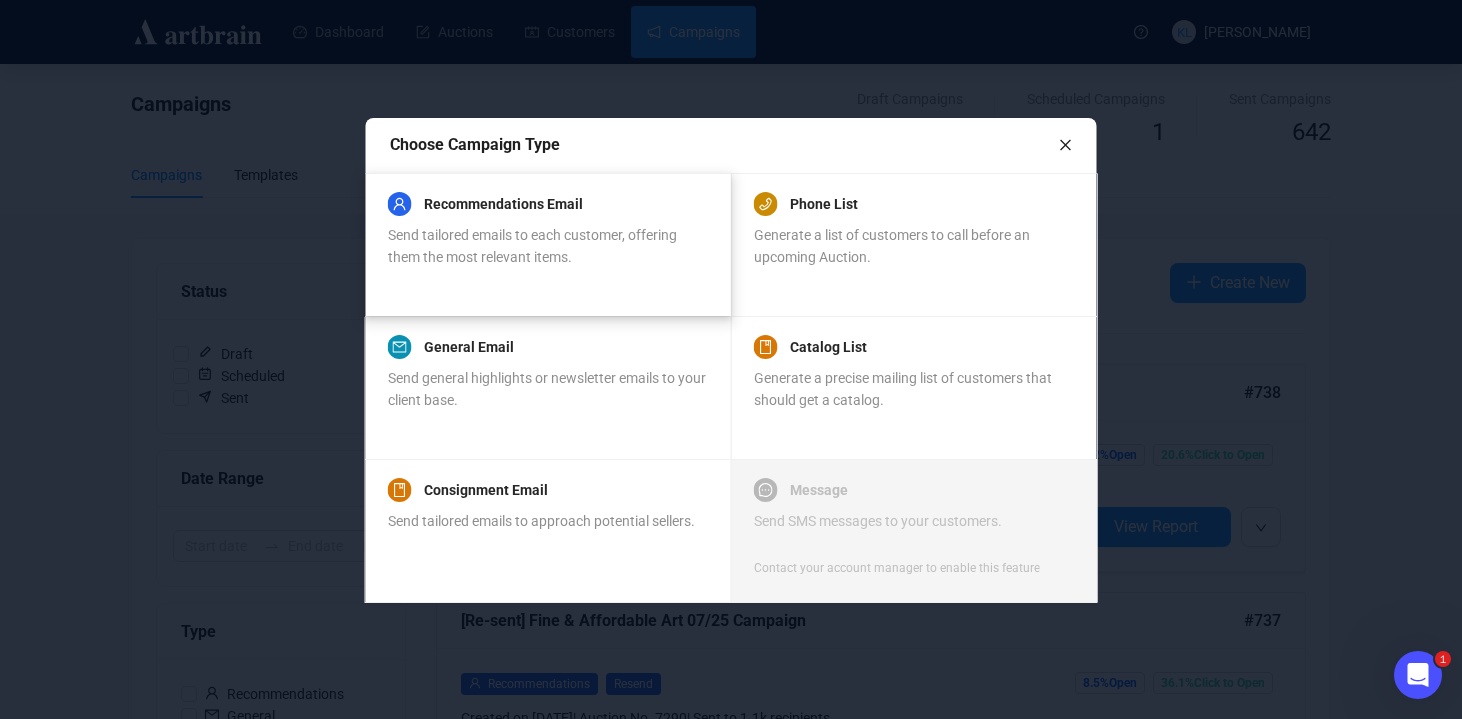 click on "Send tailored emails to each customer, offering them the most relevant items." at bounding box center (547, 246) 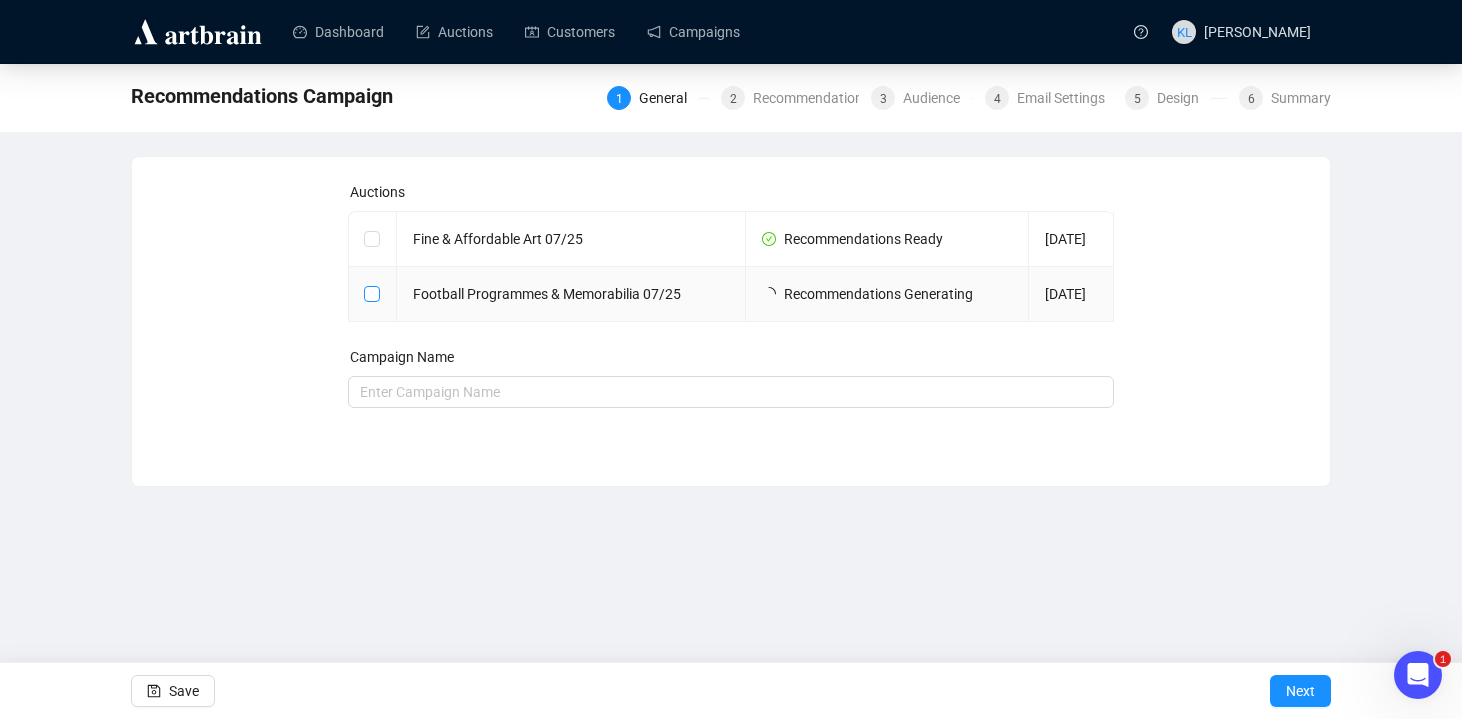 click at bounding box center (372, 294) 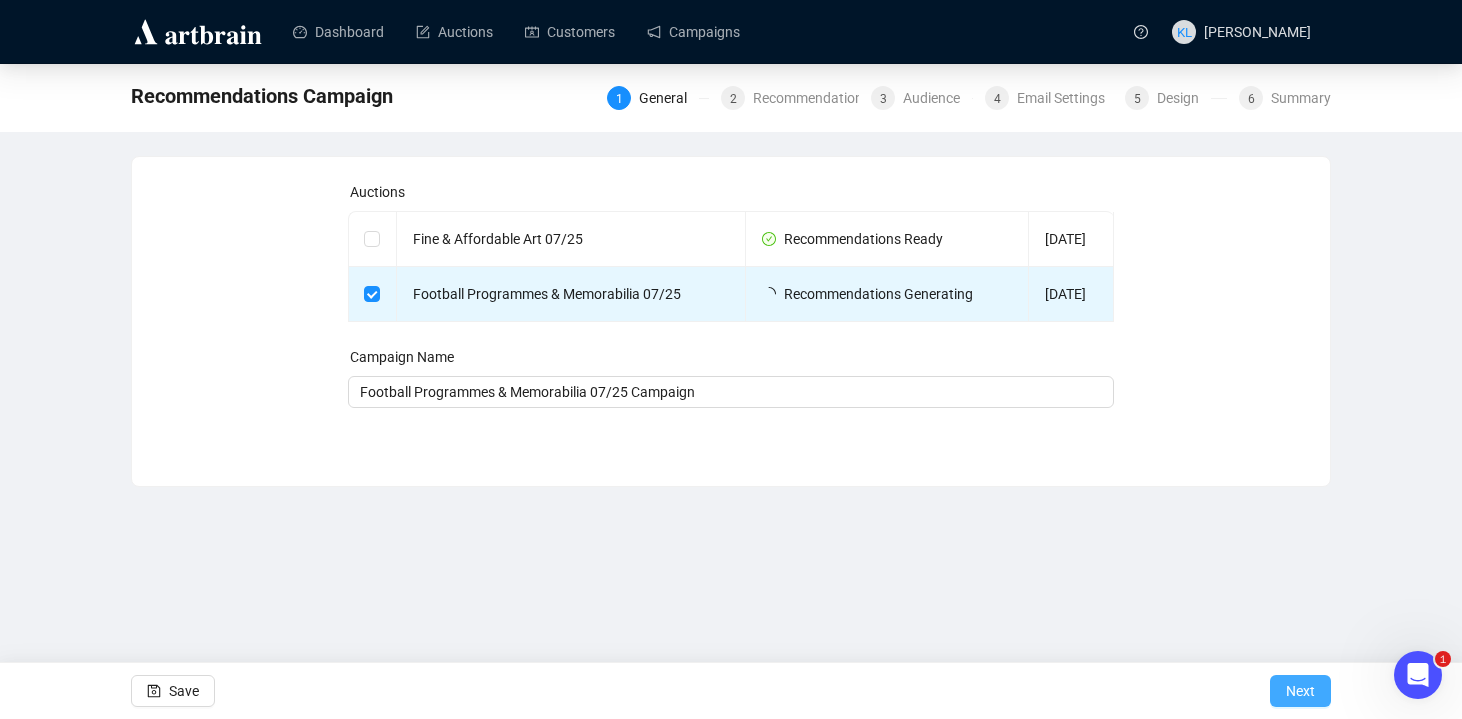 click on "Next" at bounding box center (1300, 691) 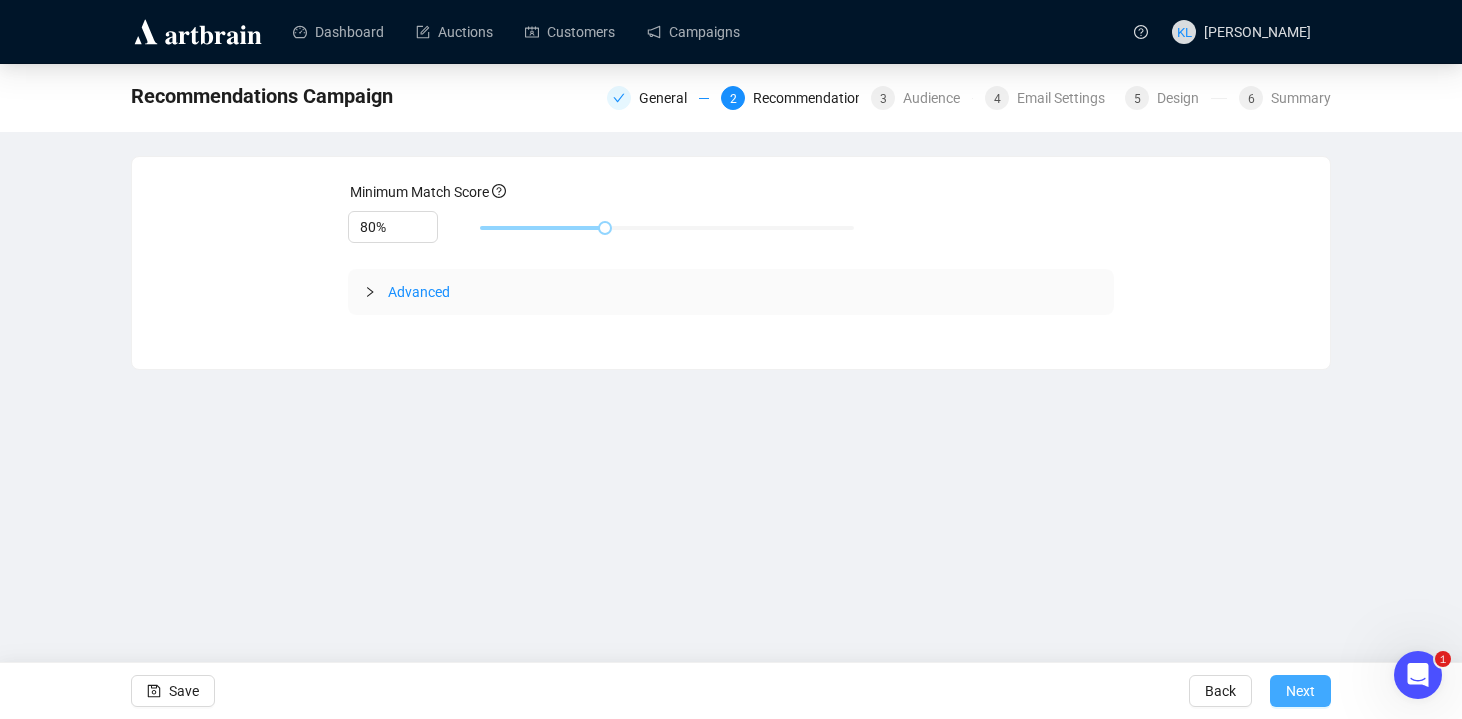 click on "Next" at bounding box center (1300, 691) 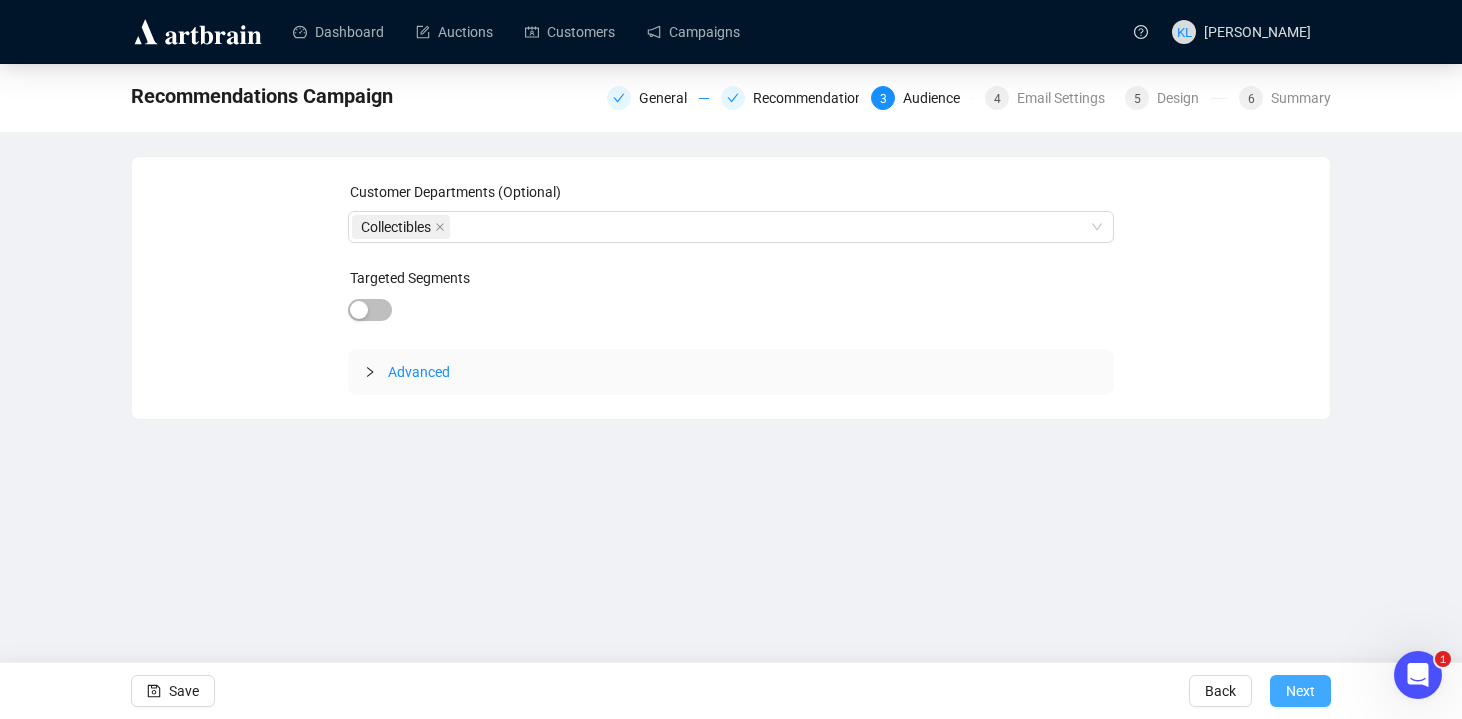 click on "Next" at bounding box center [1300, 691] 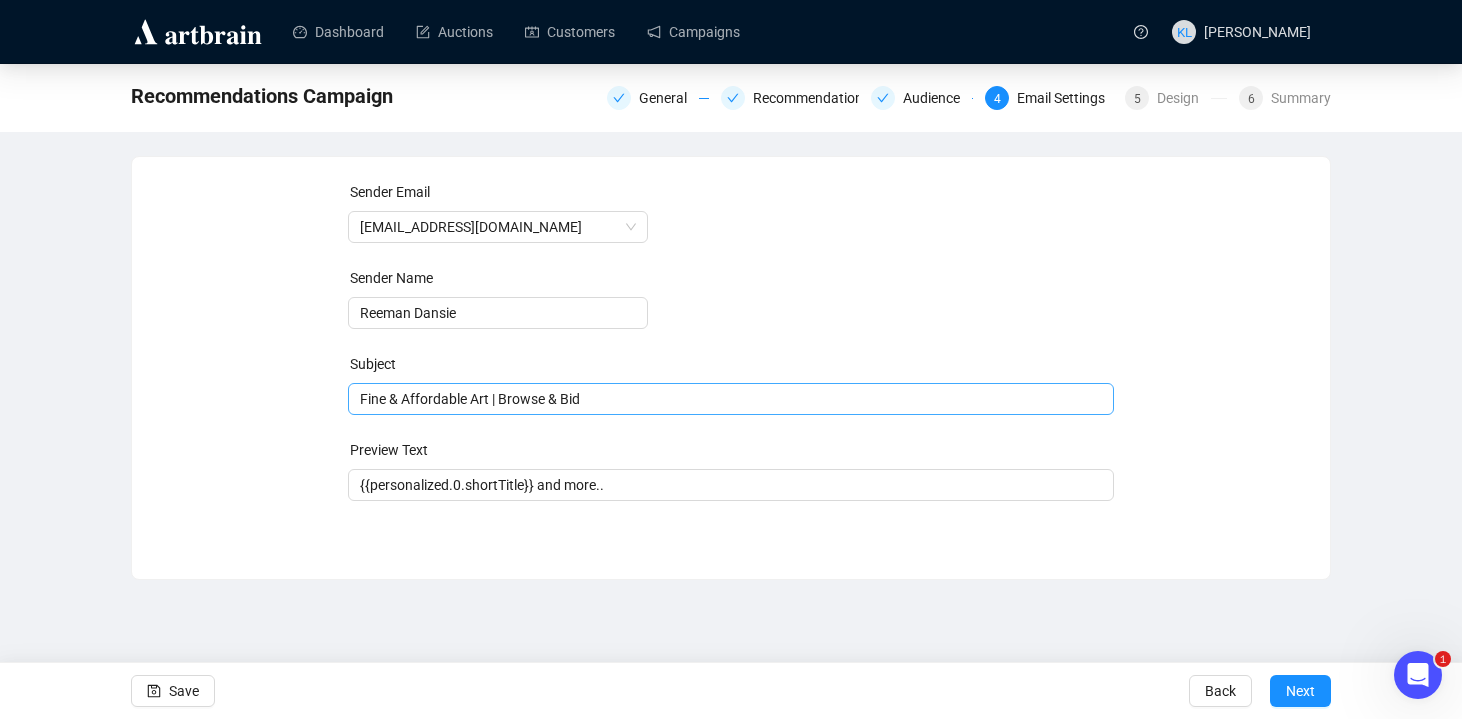 click on "Fine & Affordable Art | Browse & Bid" at bounding box center [731, 399] 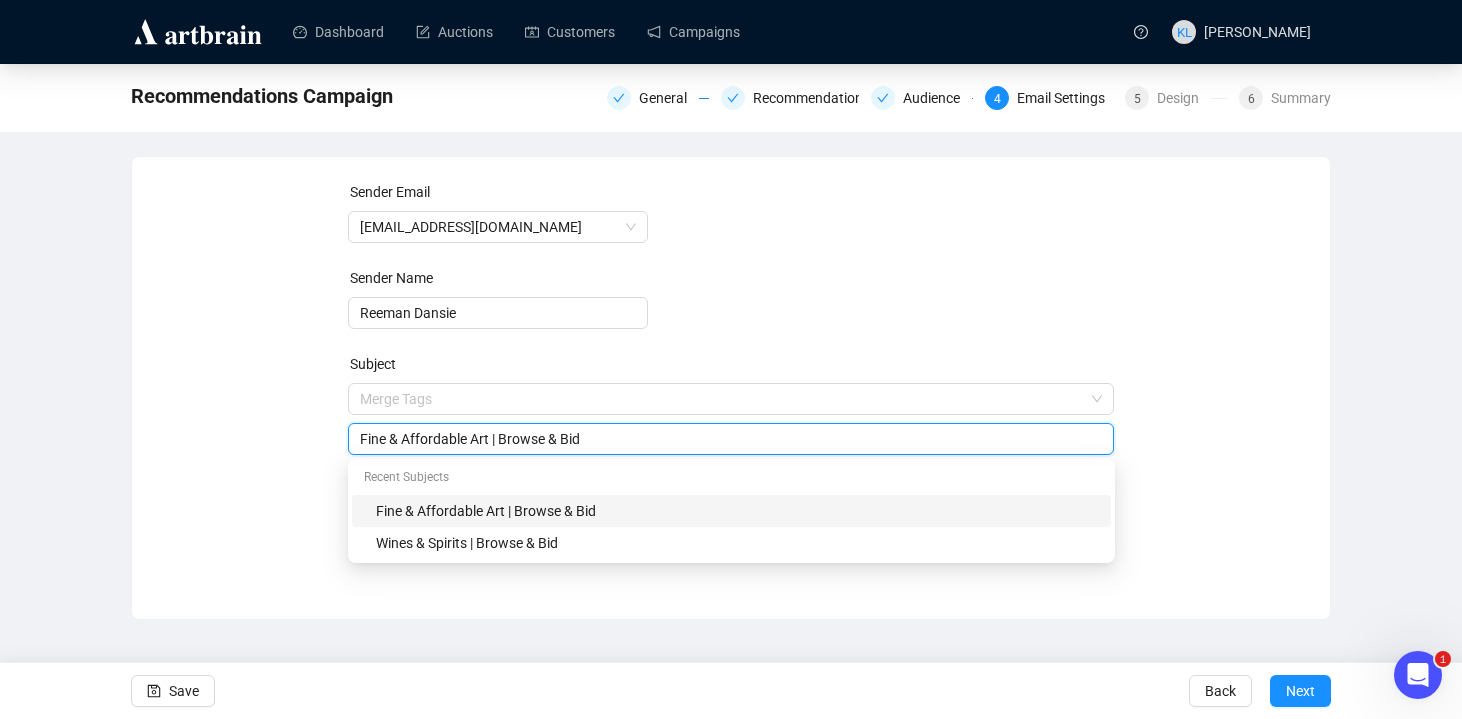 drag, startPoint x: 494, startPoint y: 440, endPoint x: 259, endPoint y: 436, distance: 235.03404 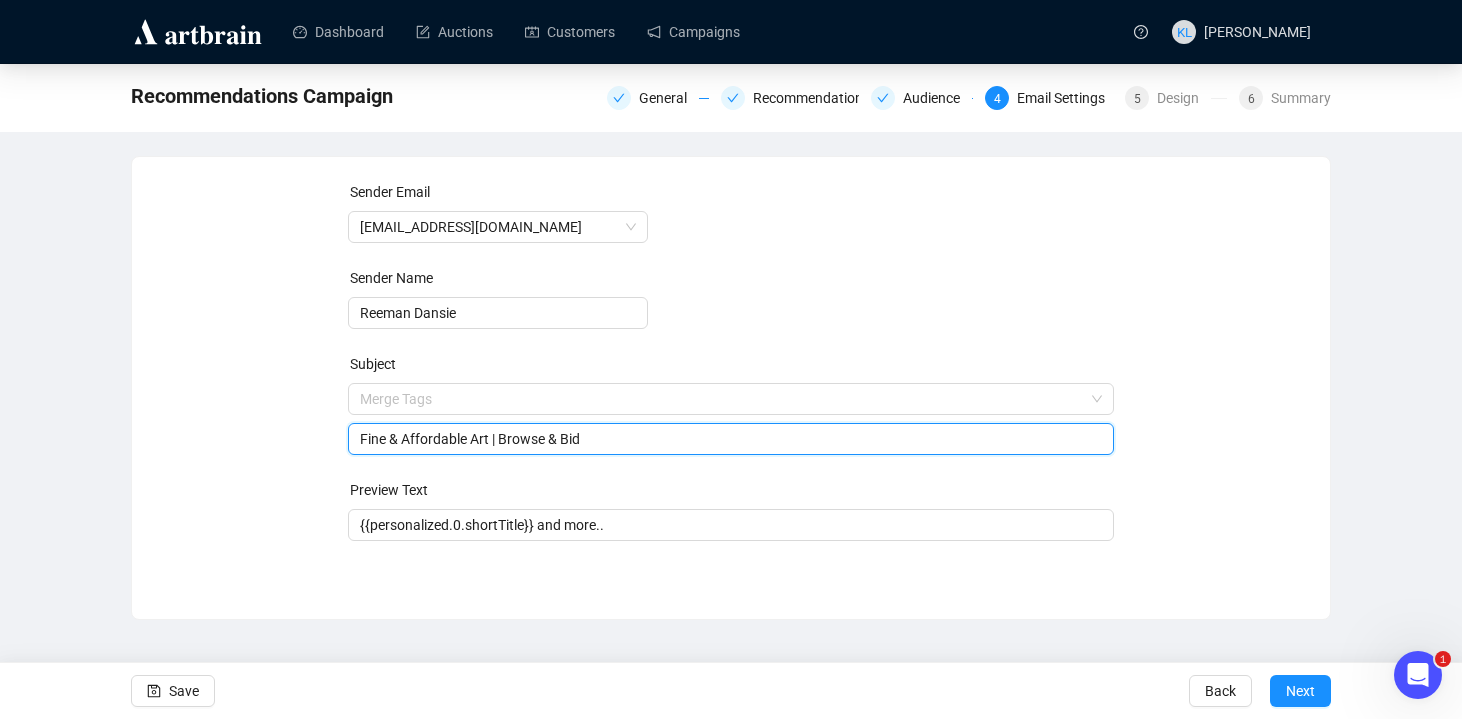 paste on "ootball Programmes & Memorabilia" 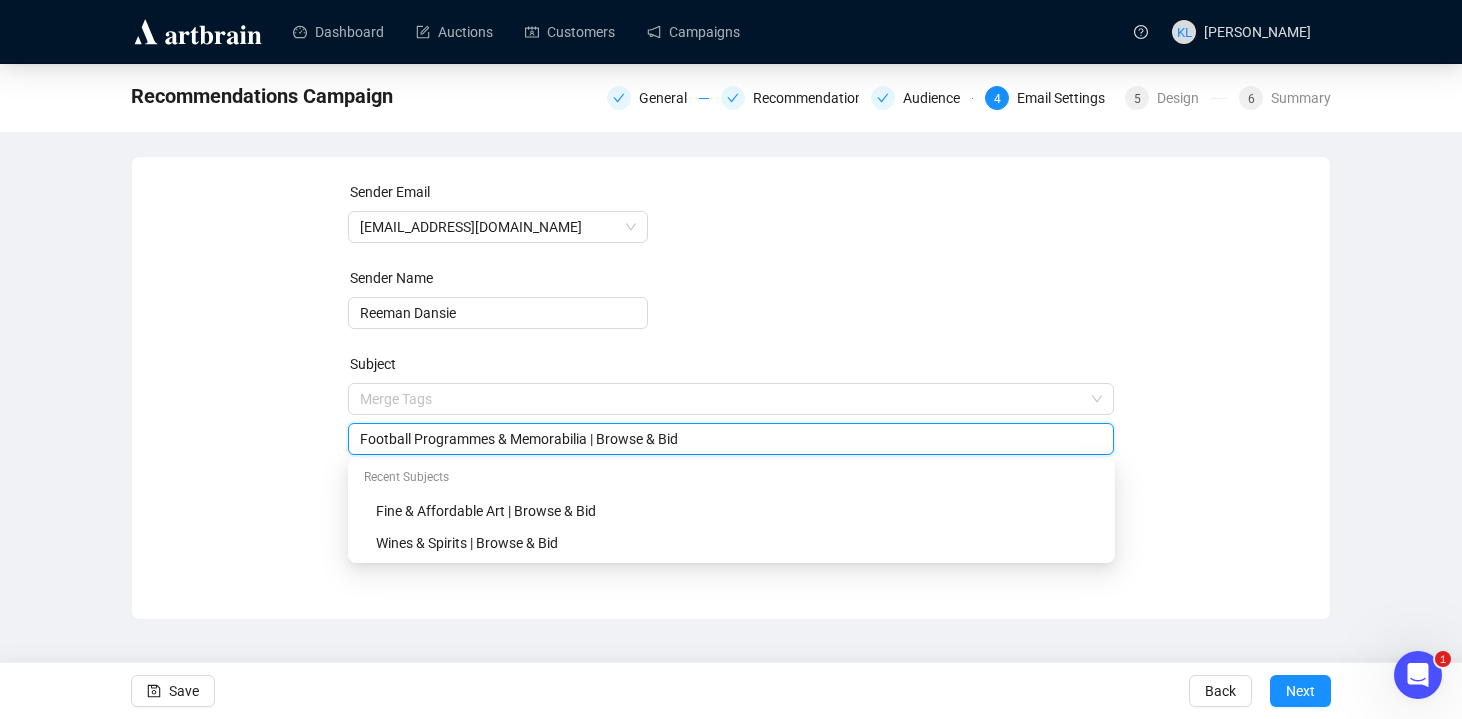 type on "Football Programmes & Memorabilia | Browse & Bid" 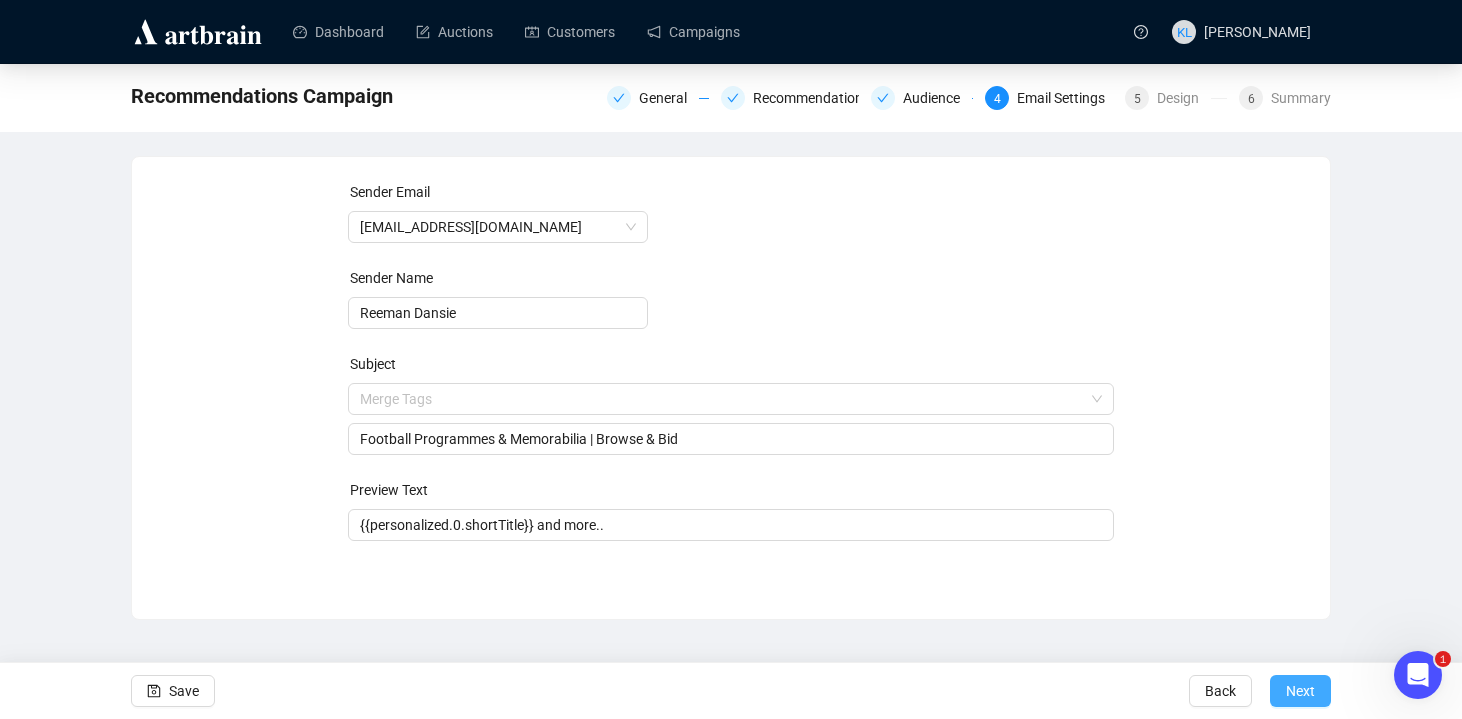 click on "Next" at bounding box center (1300, 691) 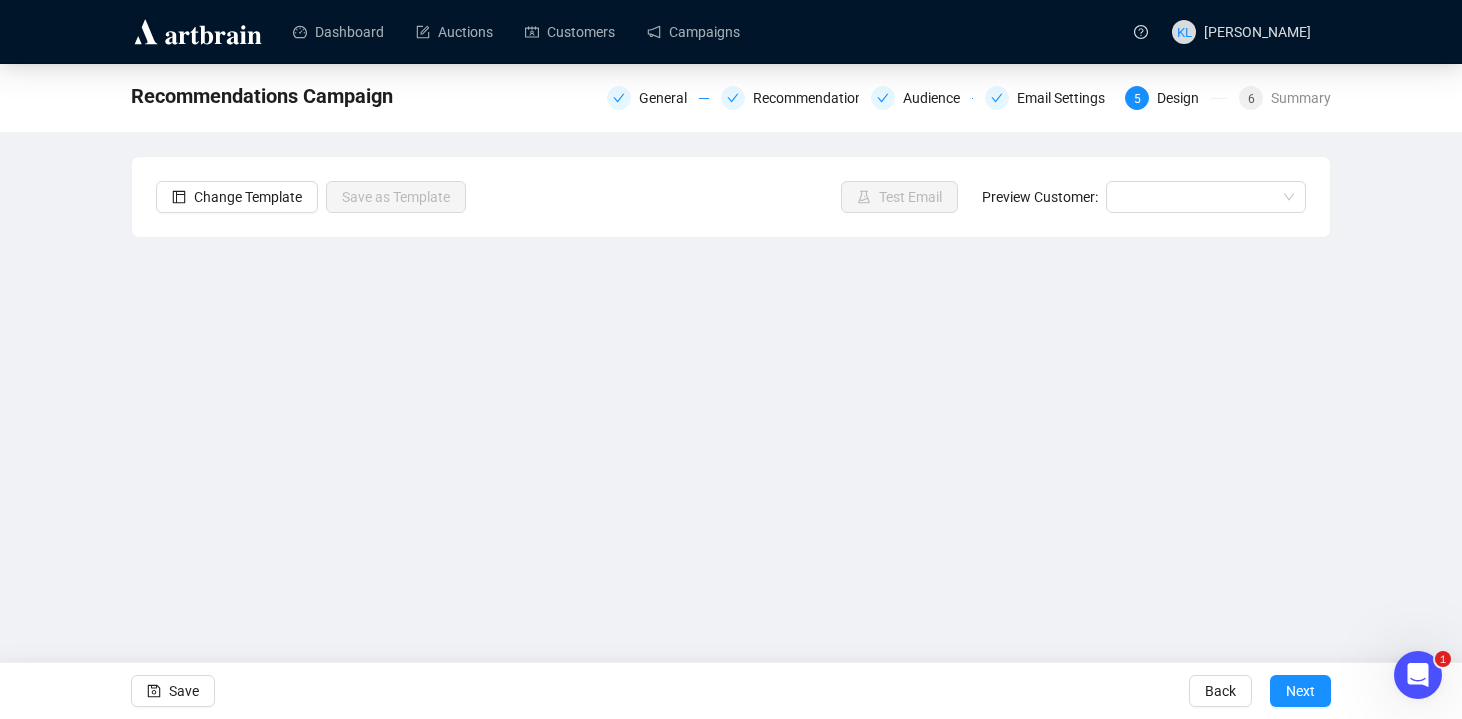 scroll, scrollTop: 25, scrollLeft: 0, axis: vertical 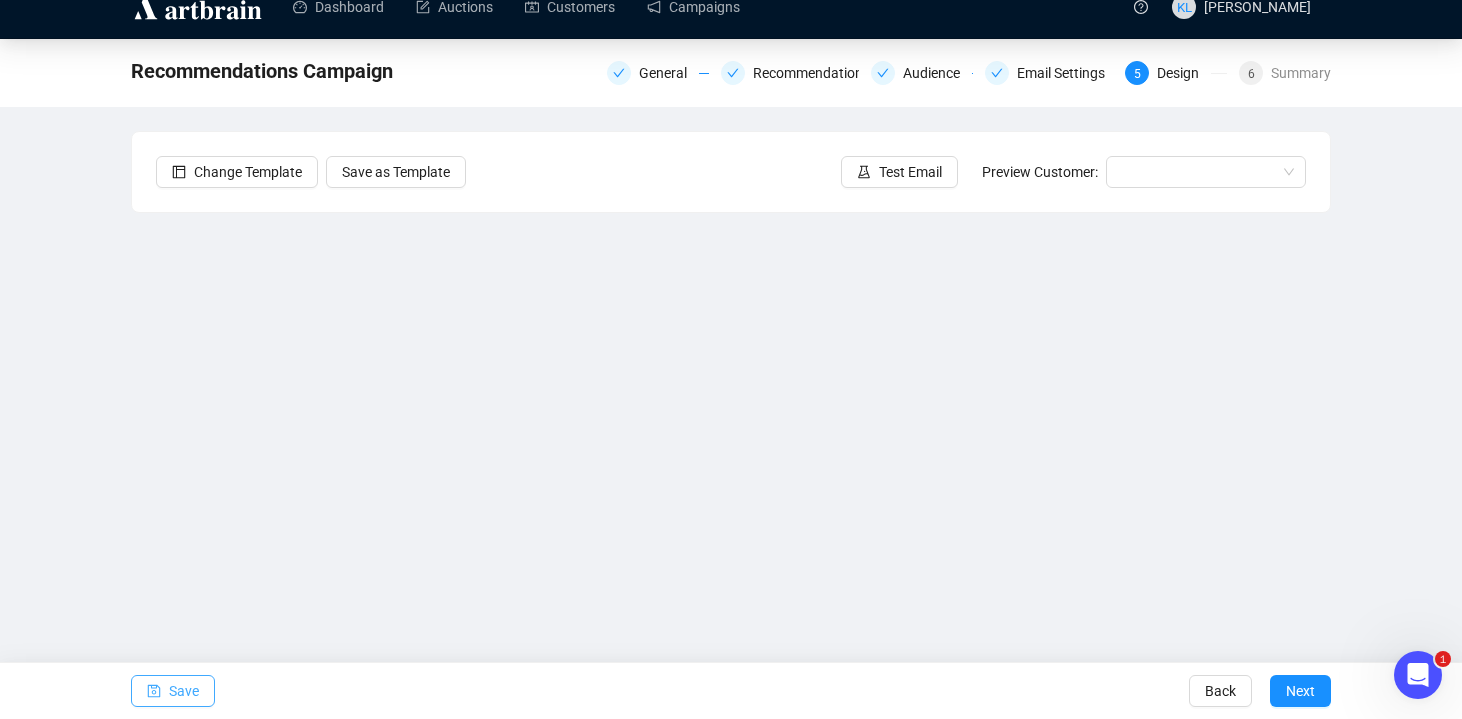 click on "Save" at bounding box center (184, 691) 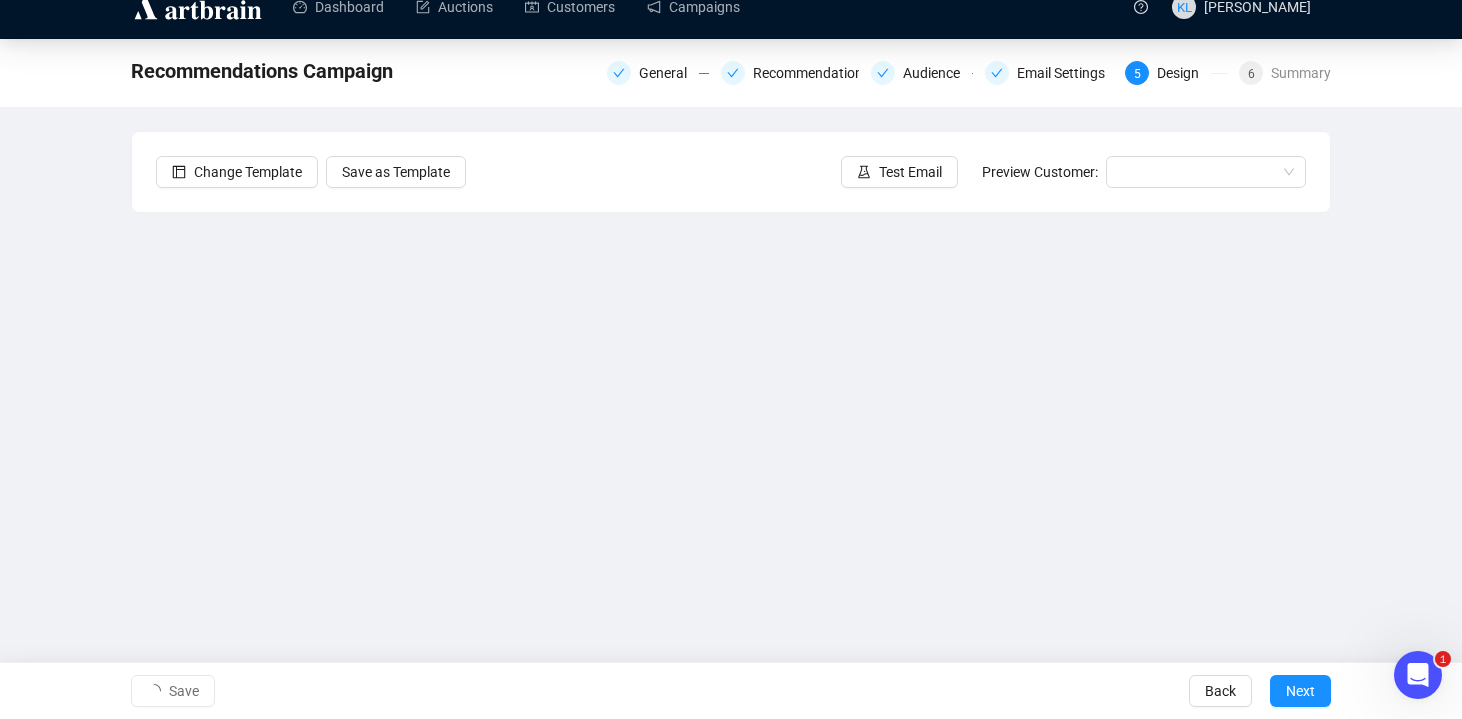 scroll, scrollTop: 0, scrollLeft: 0, axis: both 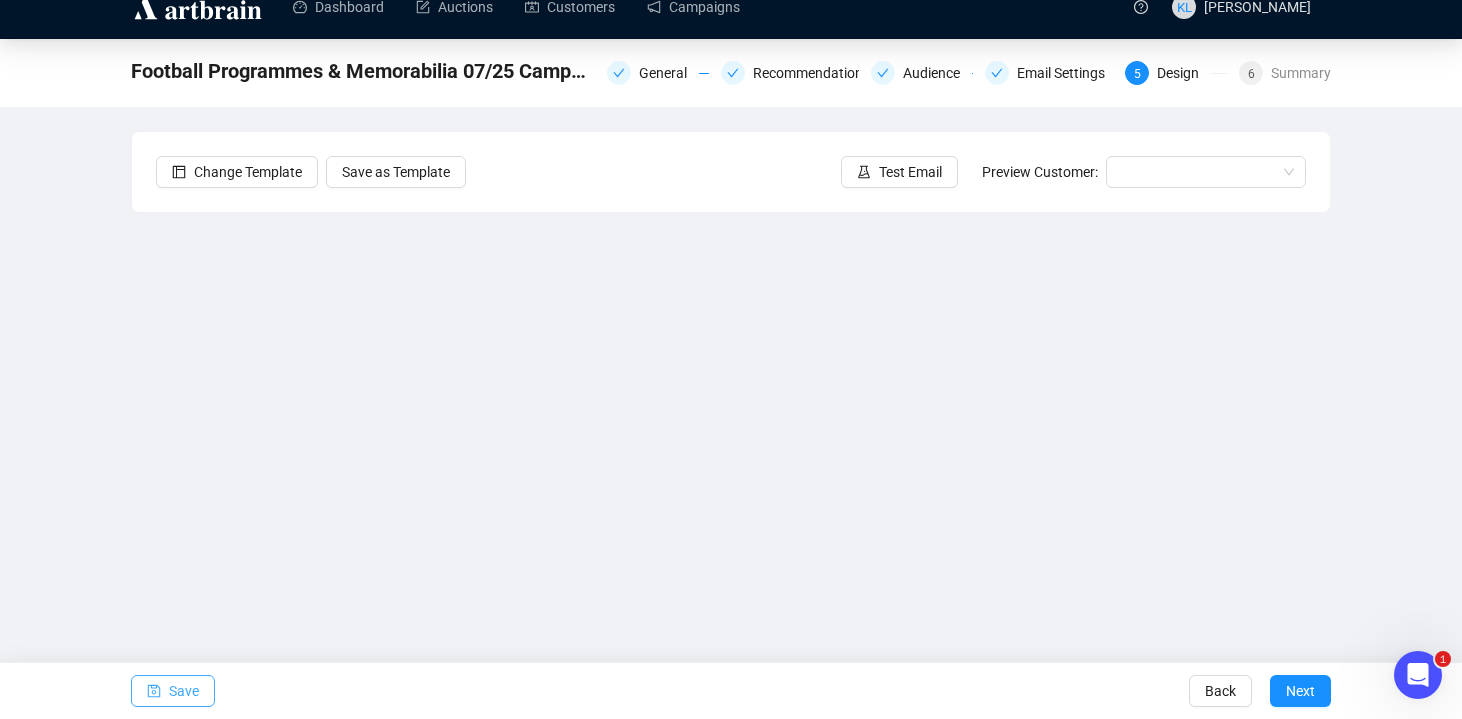 click on "Save" at bounding box center (184, 691) 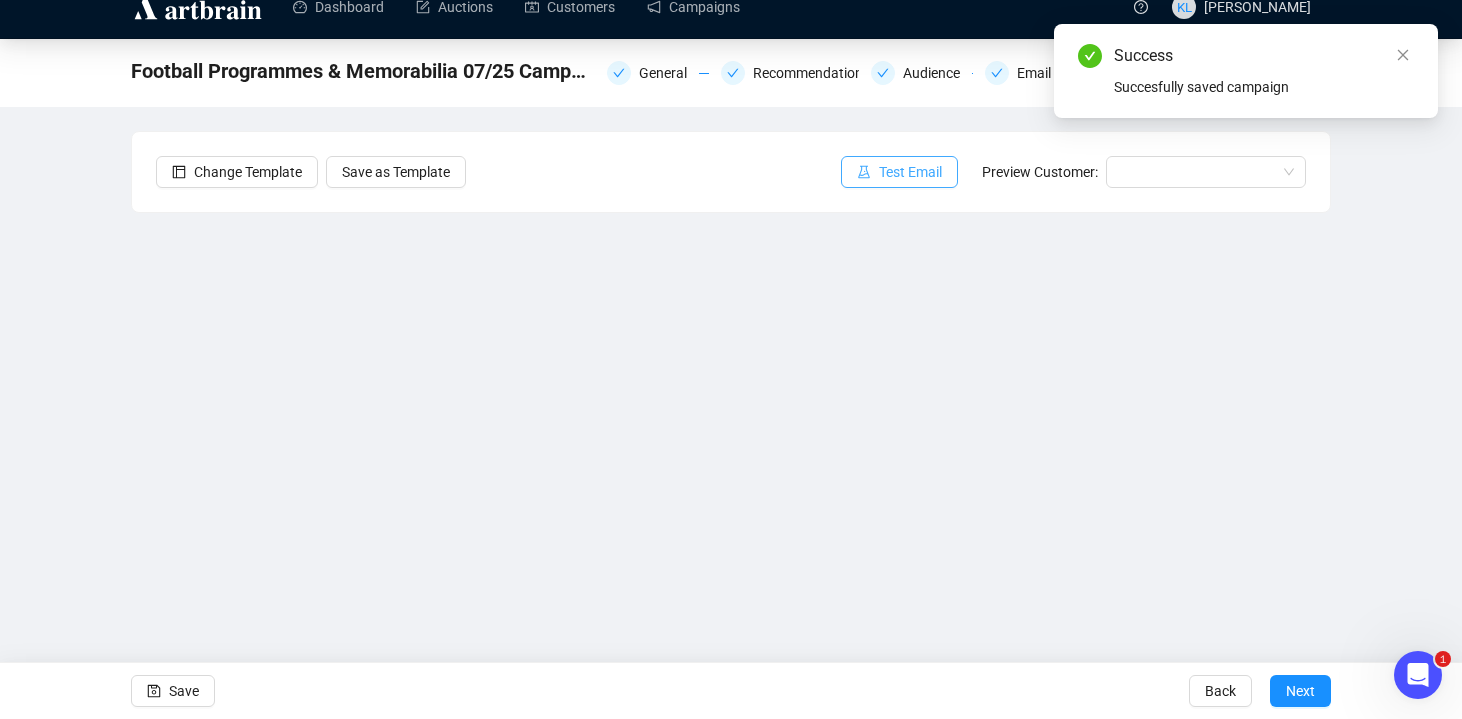 click on "Test Email" at bounding box center (910, 172) 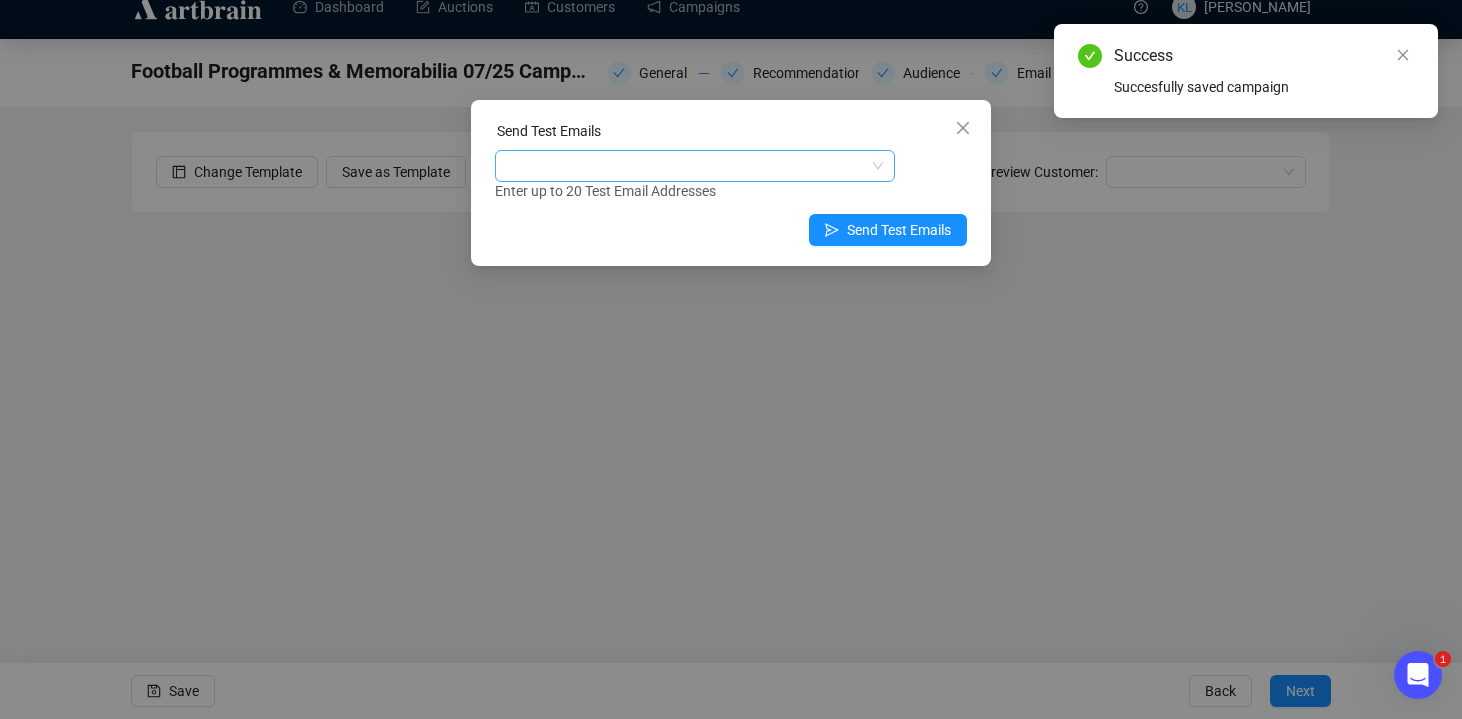 click at bounding box center [684, 166] 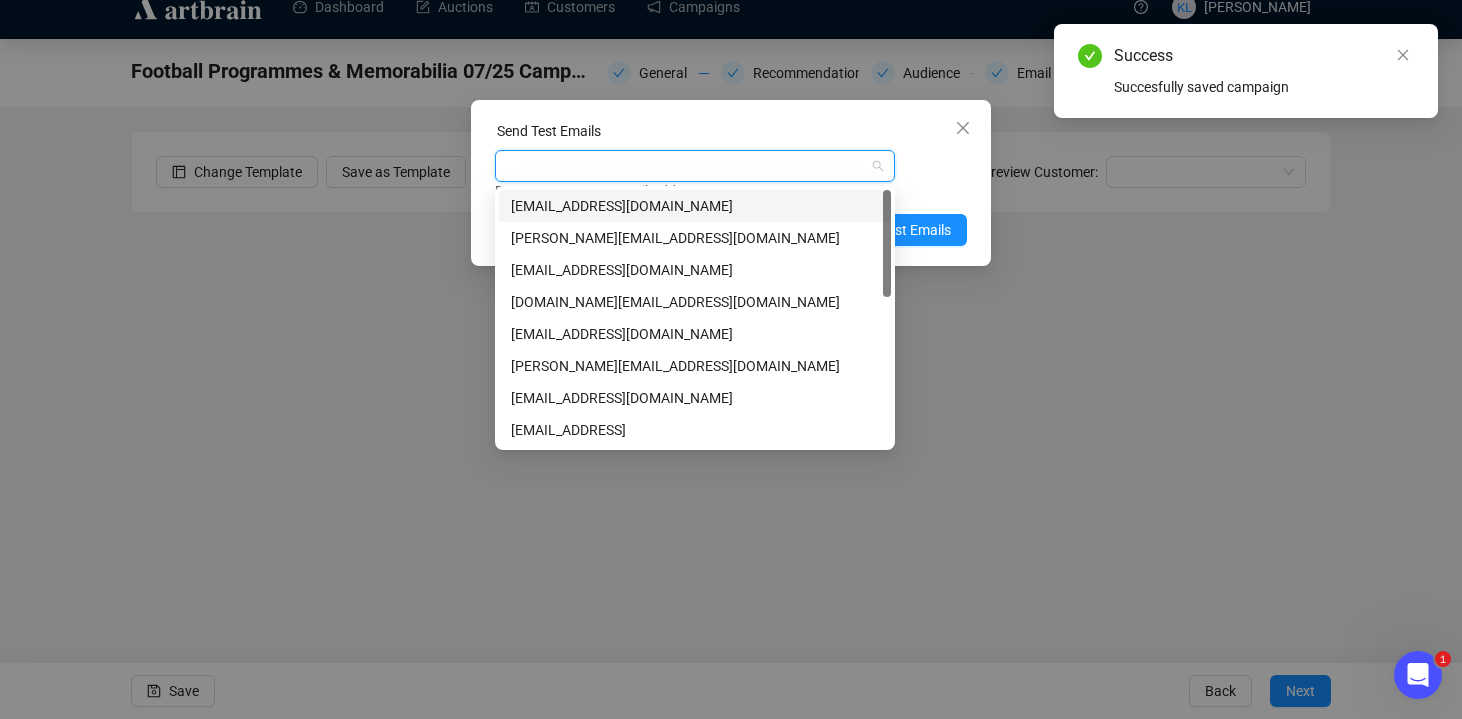 click on "[EMAIL_ADDRESS][DOMAIN_NAME]" at bounding box center (695, 206) 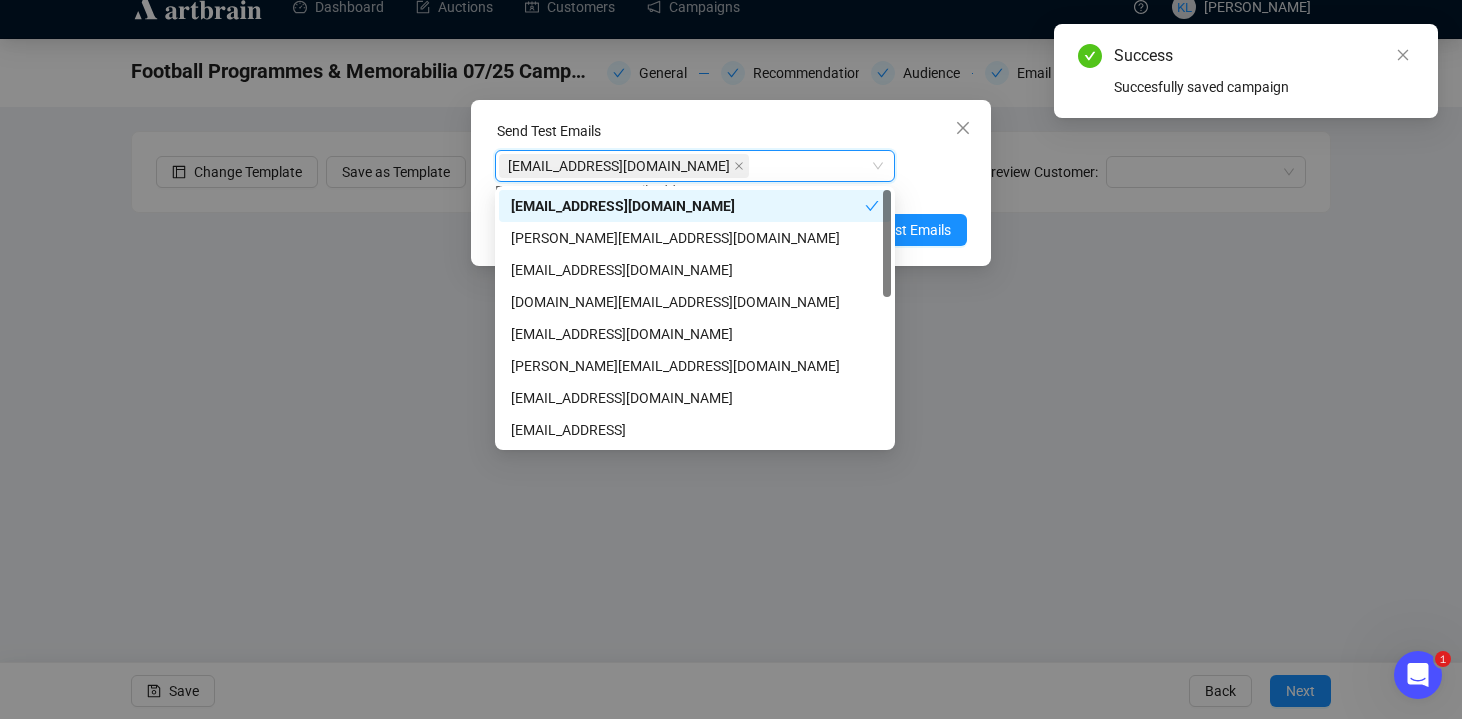click on "[EMAIL_ADDRESS][DOMAIN_NAME] [EMAIL_ADDRESS][DOMAIN_NAME]   Enter up to 20 Test Email Addresses" at bounding box center [731, 176] 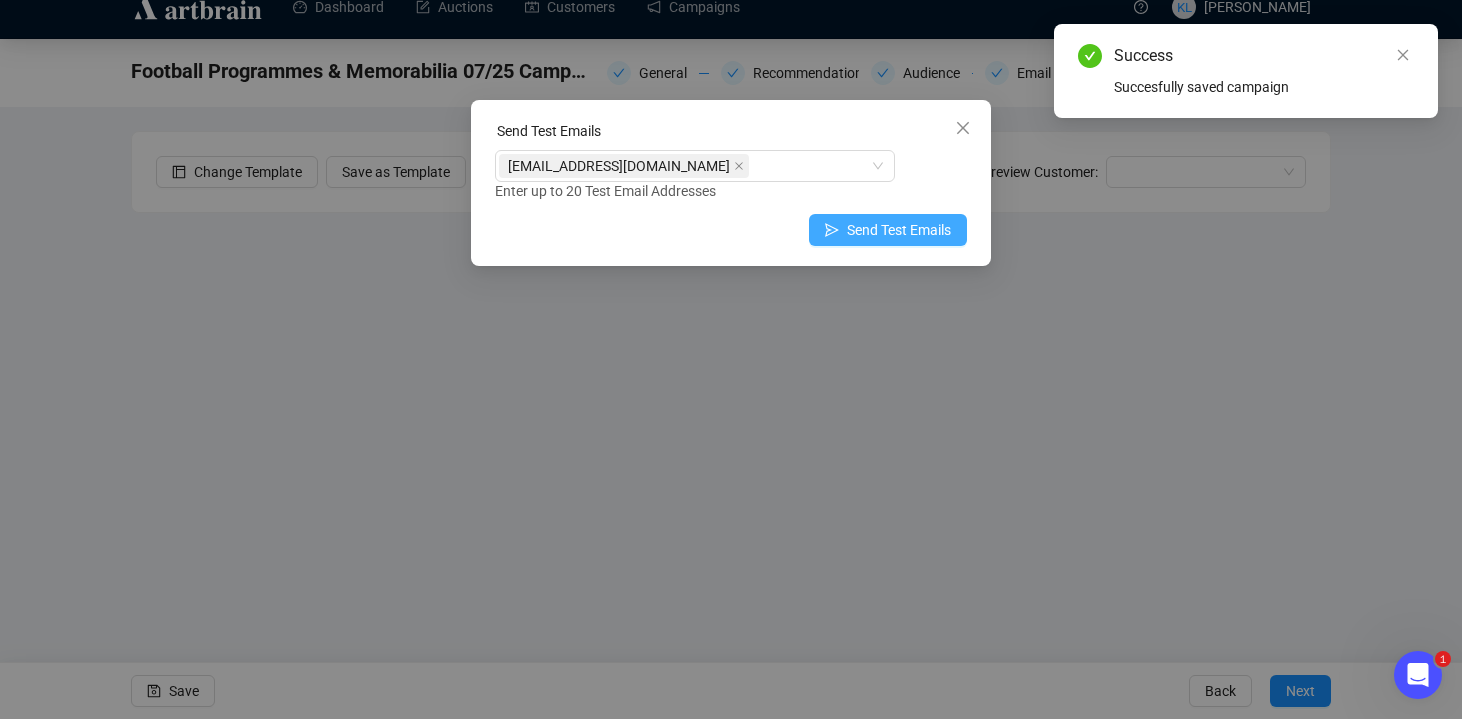 click on "Send Test Emails" at bounding box center [899, 230] 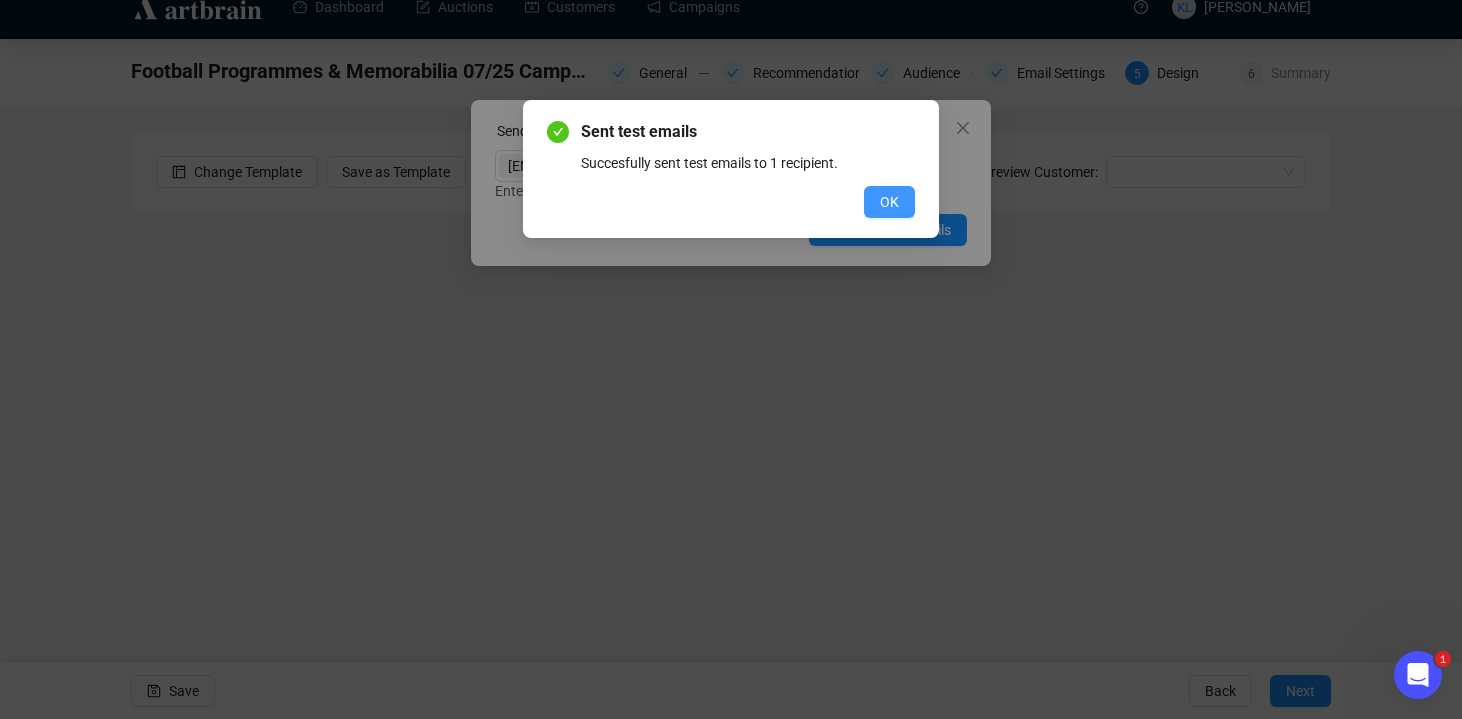 click on "OK" at bounding box center [889, 202] 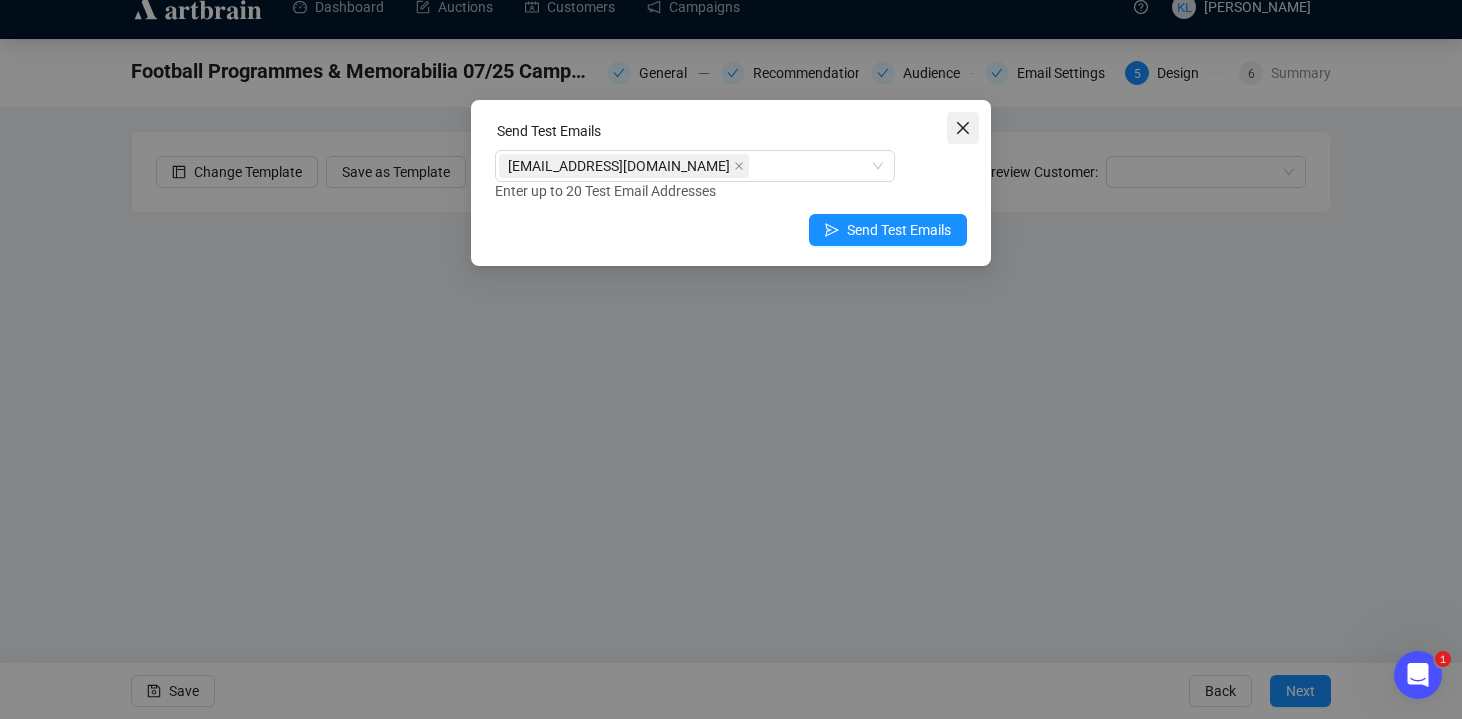 click 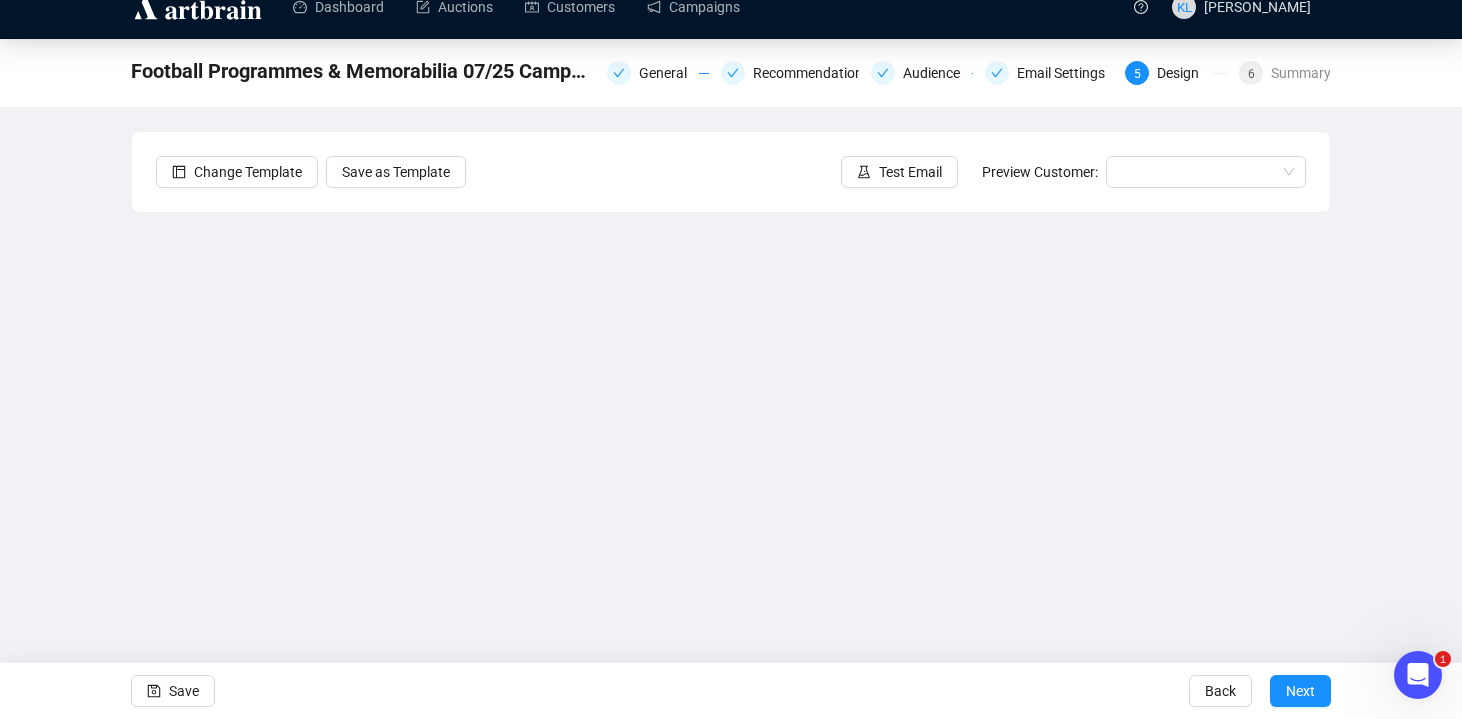 scroll, scrollTop: 0, scrollLeft: 0, axis: both 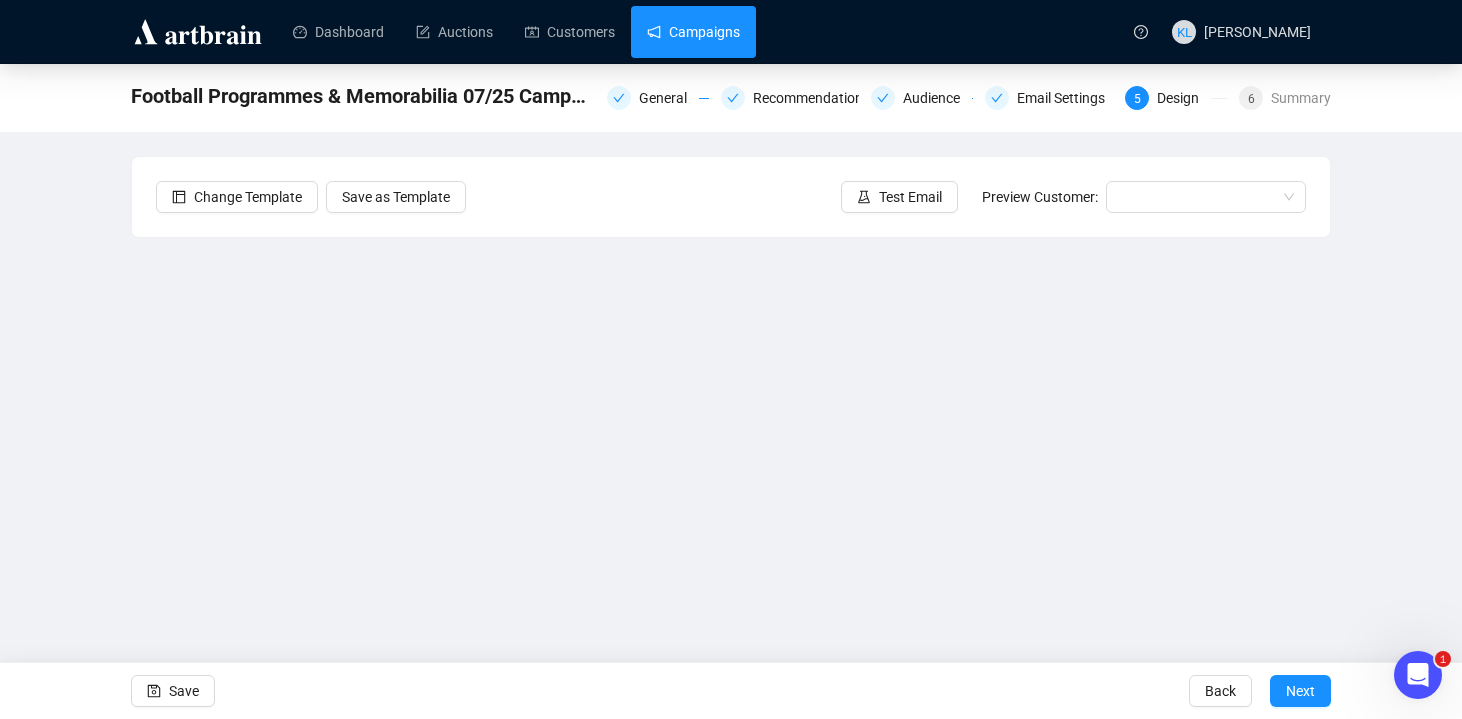 click on "Campaigns" at bounding box center [693, 32] 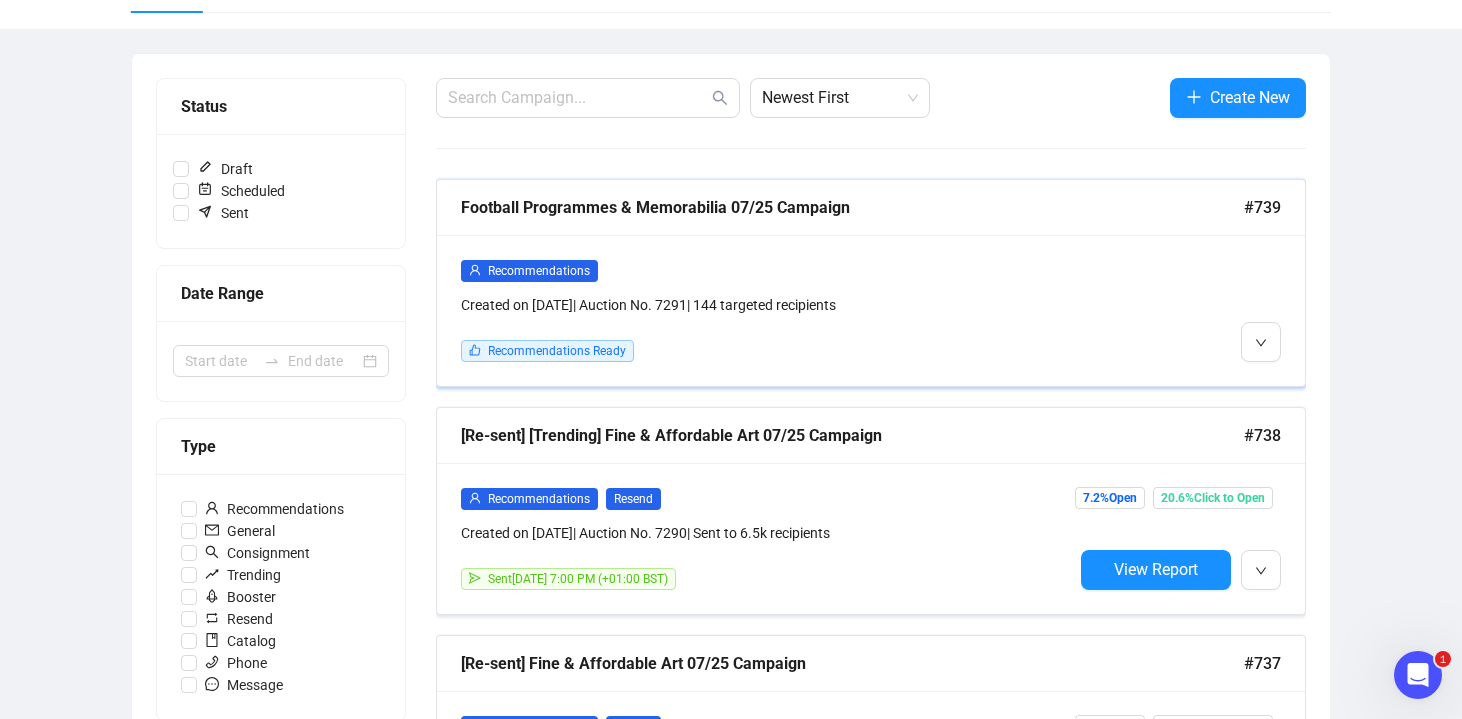 scroll, scrollTop: 186, scrollLeft: 0, axis: vertical 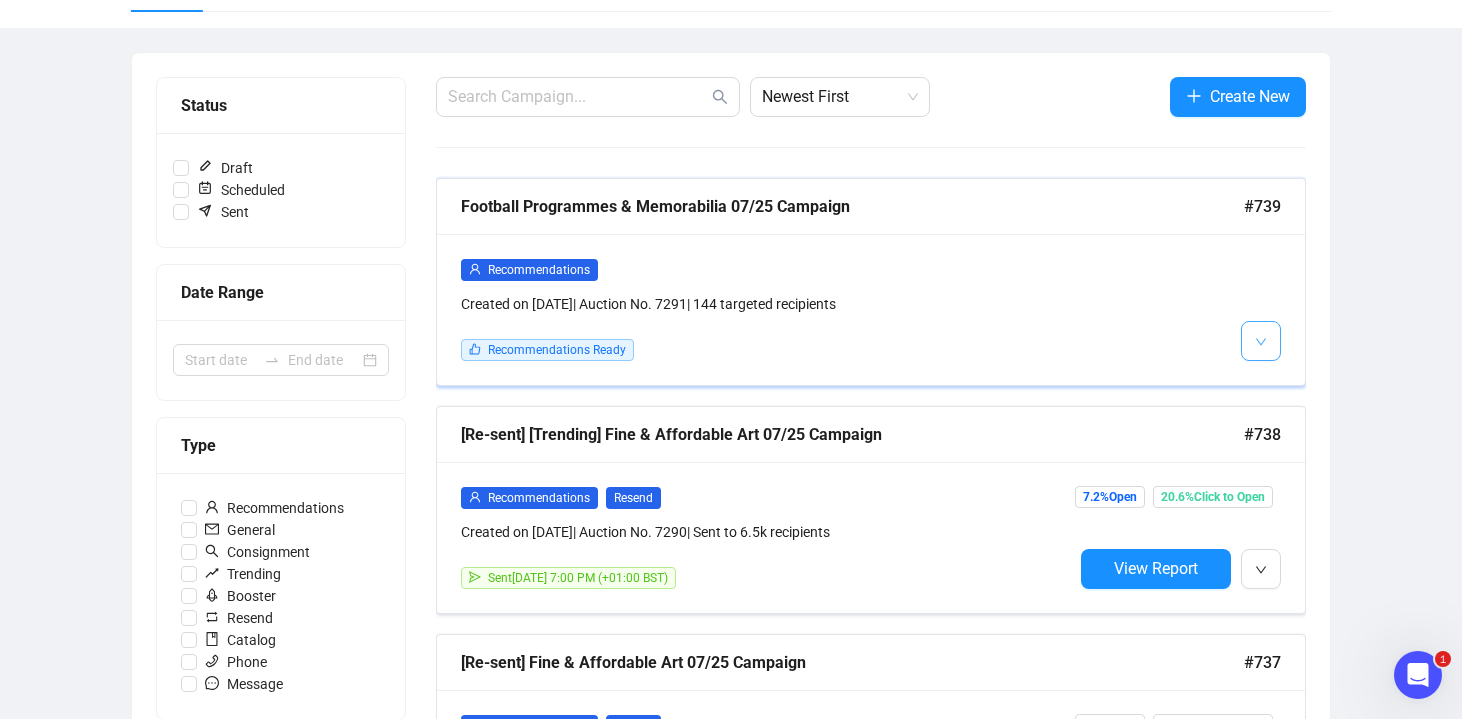 click at bounding box center [1261, 341] 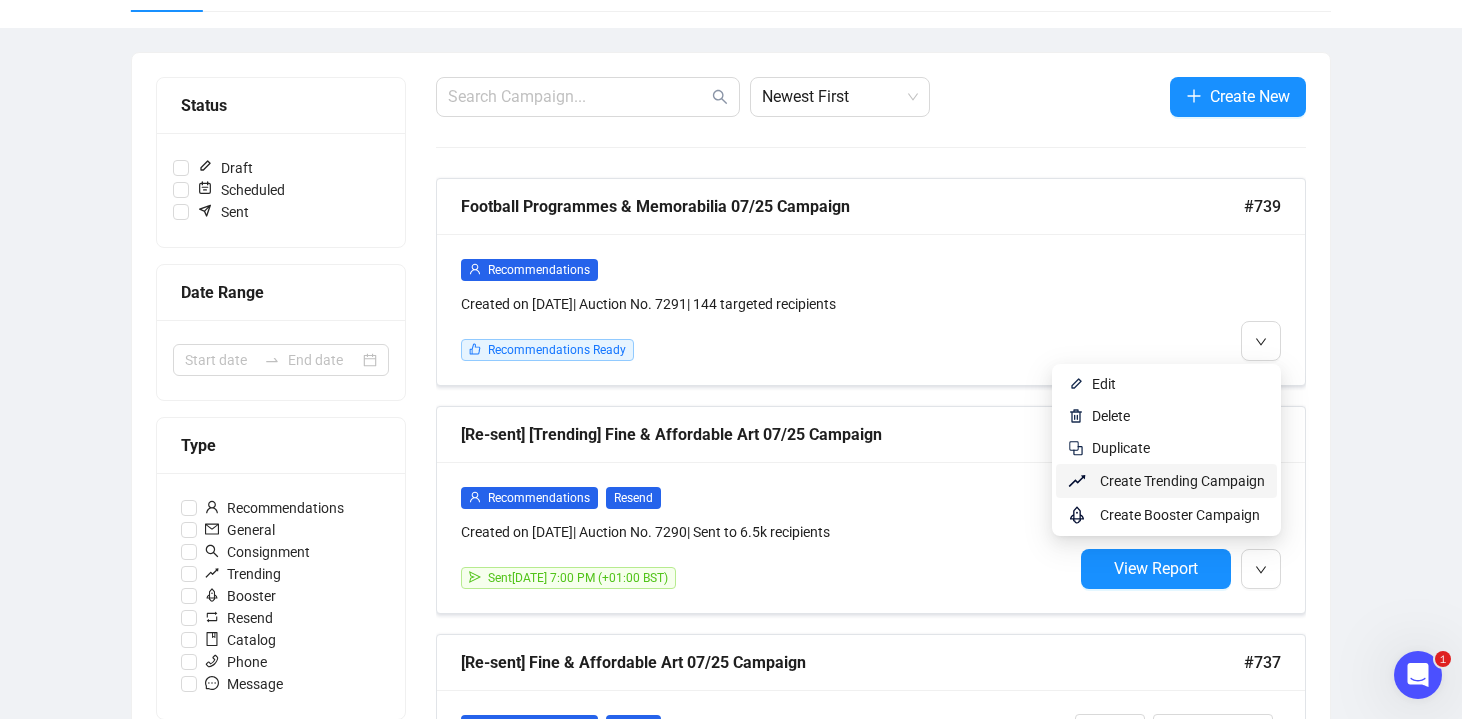 click on "Create Trending Campaign" at bounding box center [1182, 481] 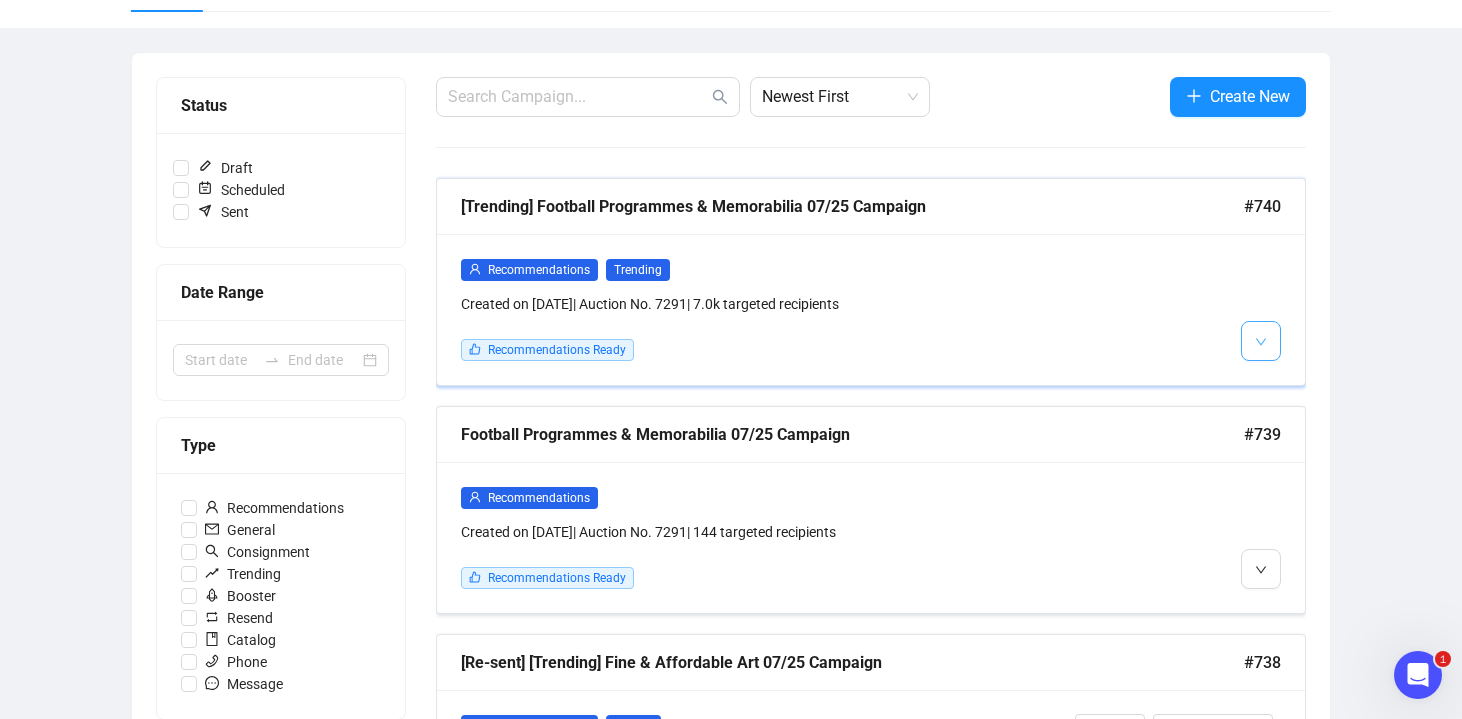 click 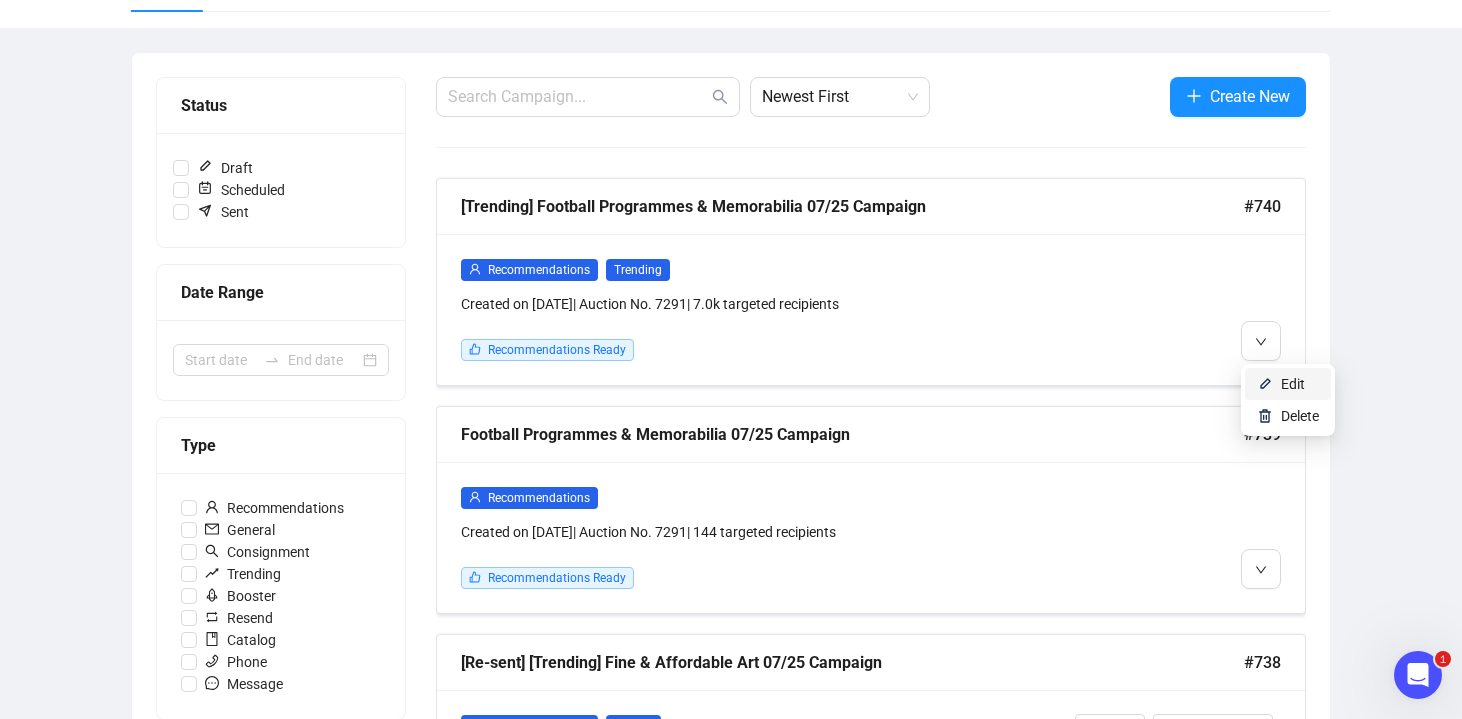 click on "Edit" at bounding box center [1288, 384] 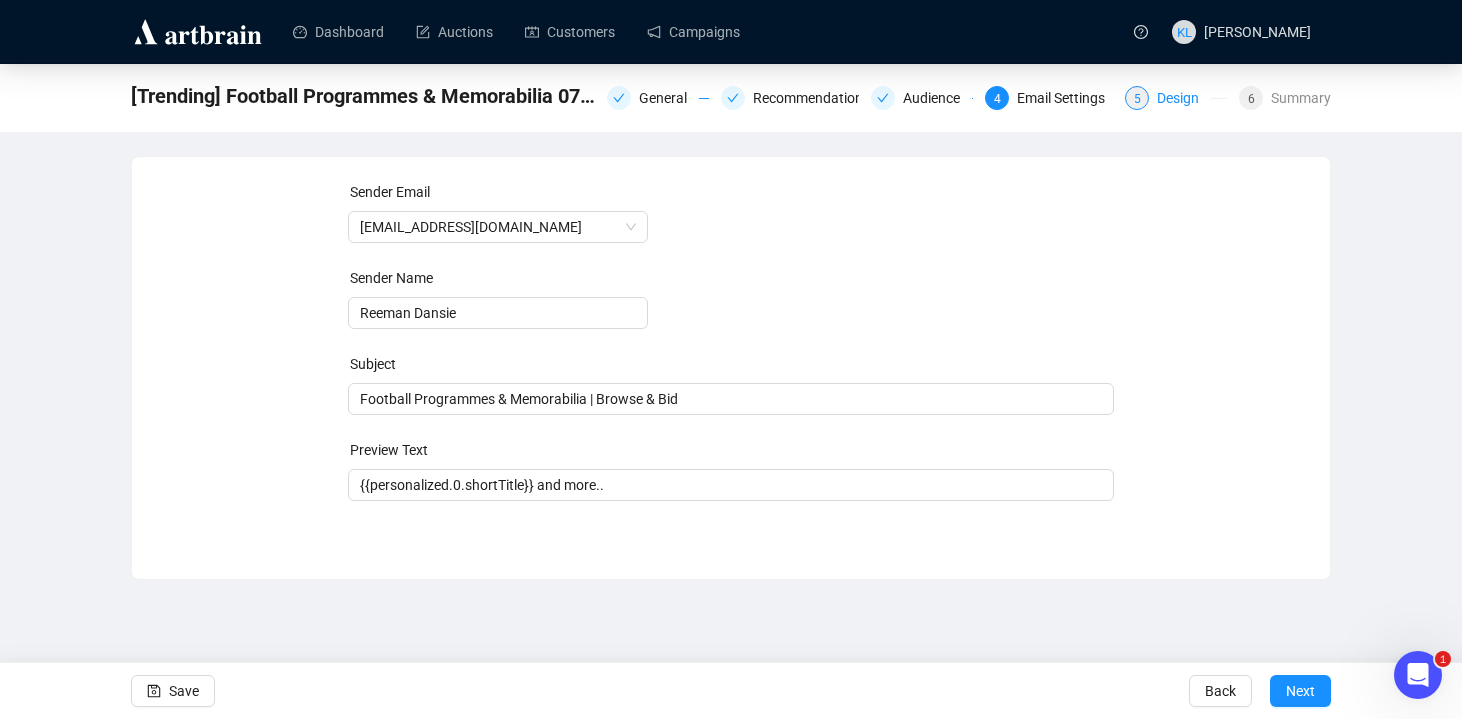 click on "5" at bounding box center (1137, 98) 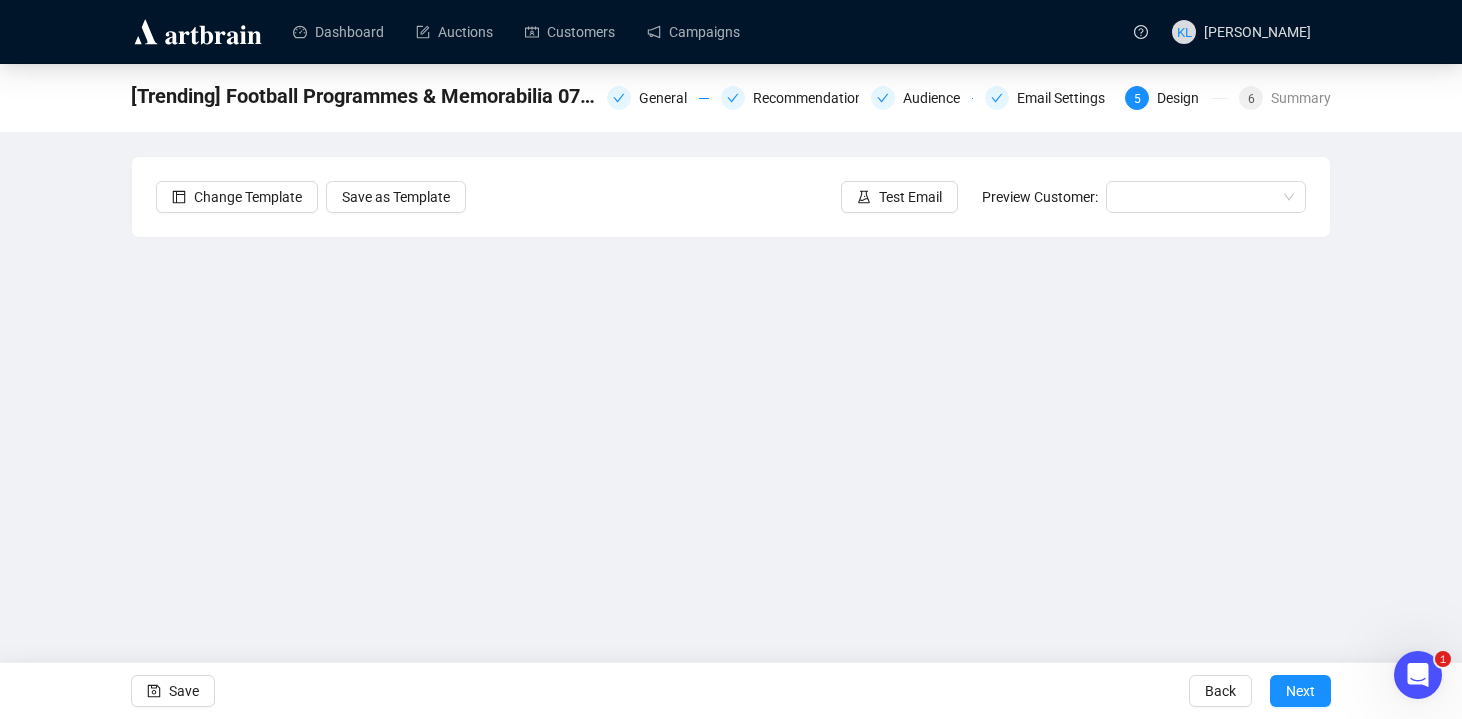 scroll, scrollTop: 25, scrollLeft: 0, axis: vertical 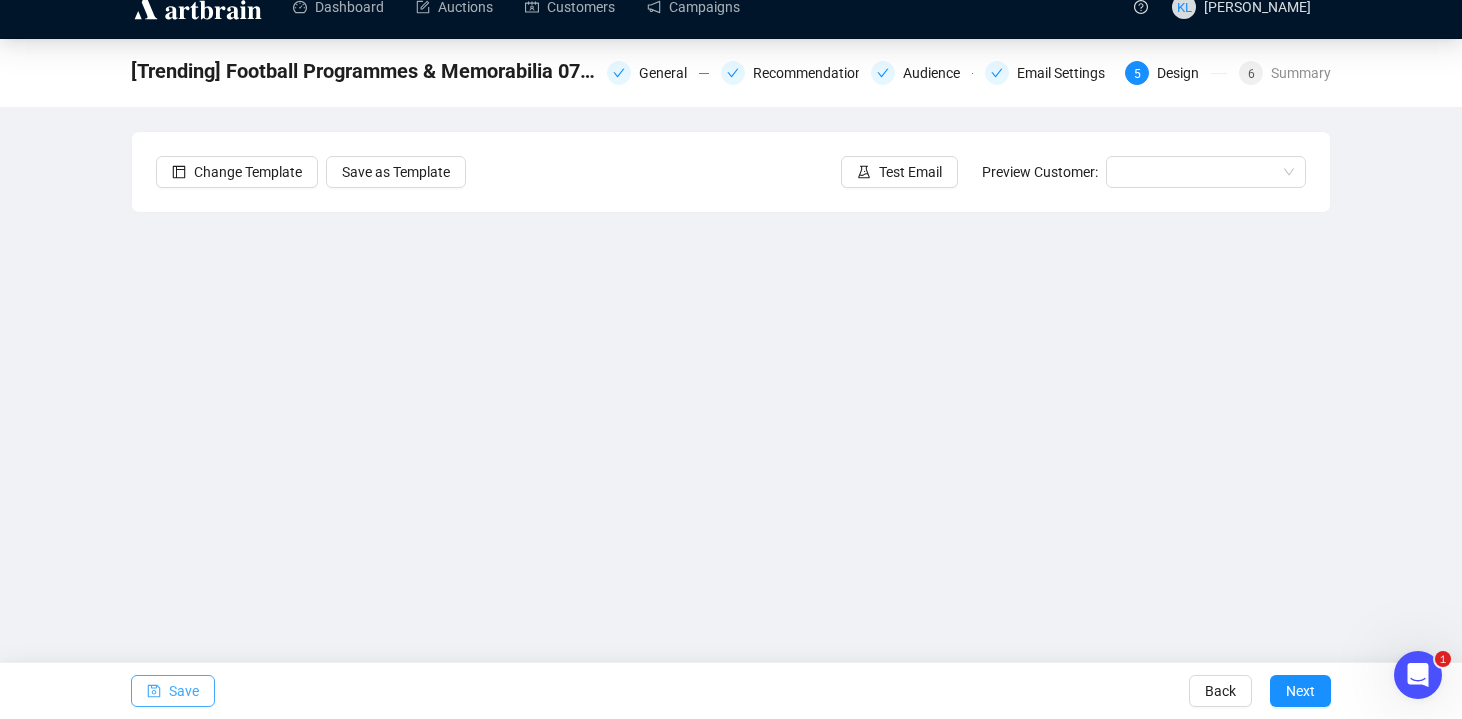 click on "Save" at bounding box center [173, 691] 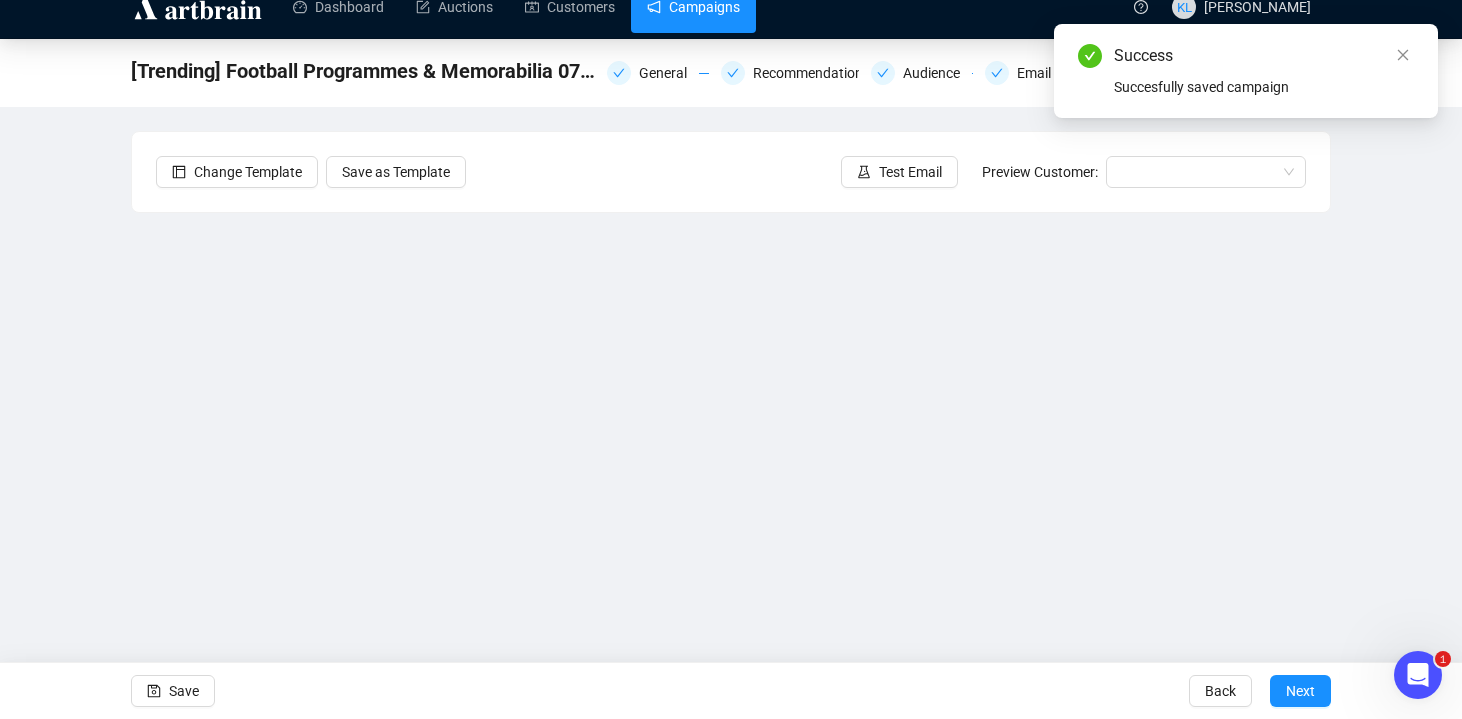 click on "Campaigns" at bounding box center (693, 7) 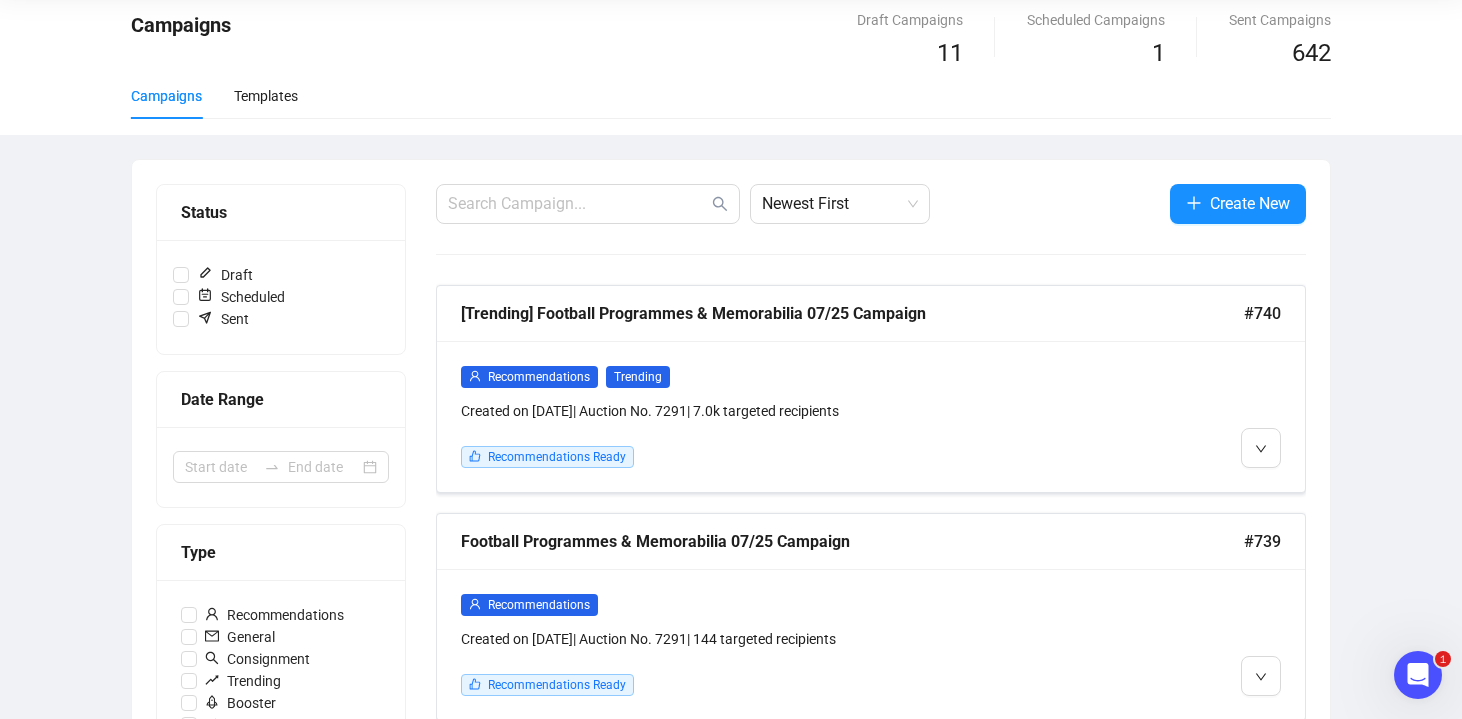 scroll, scrollTop: 0, scrollLeft: 0, axis: both 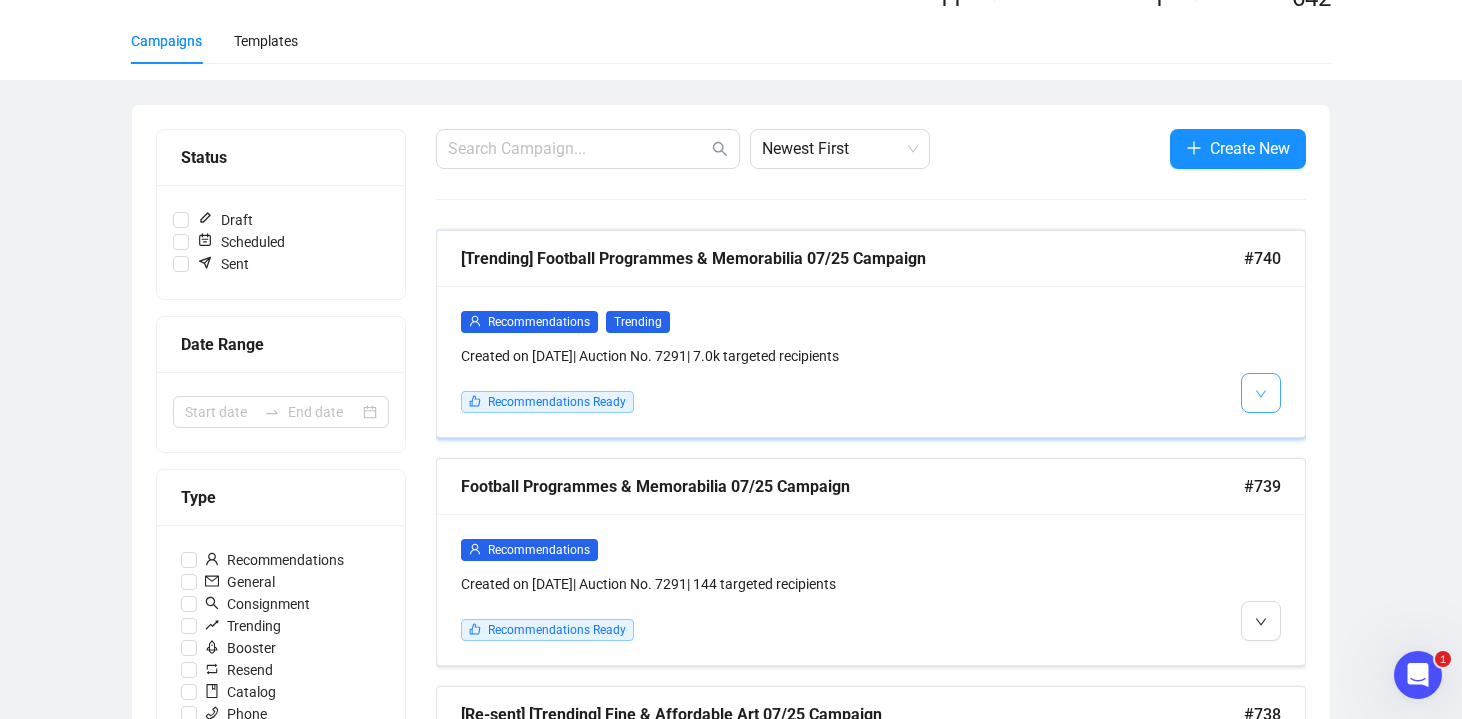 click at bounding box center [1261, 393] 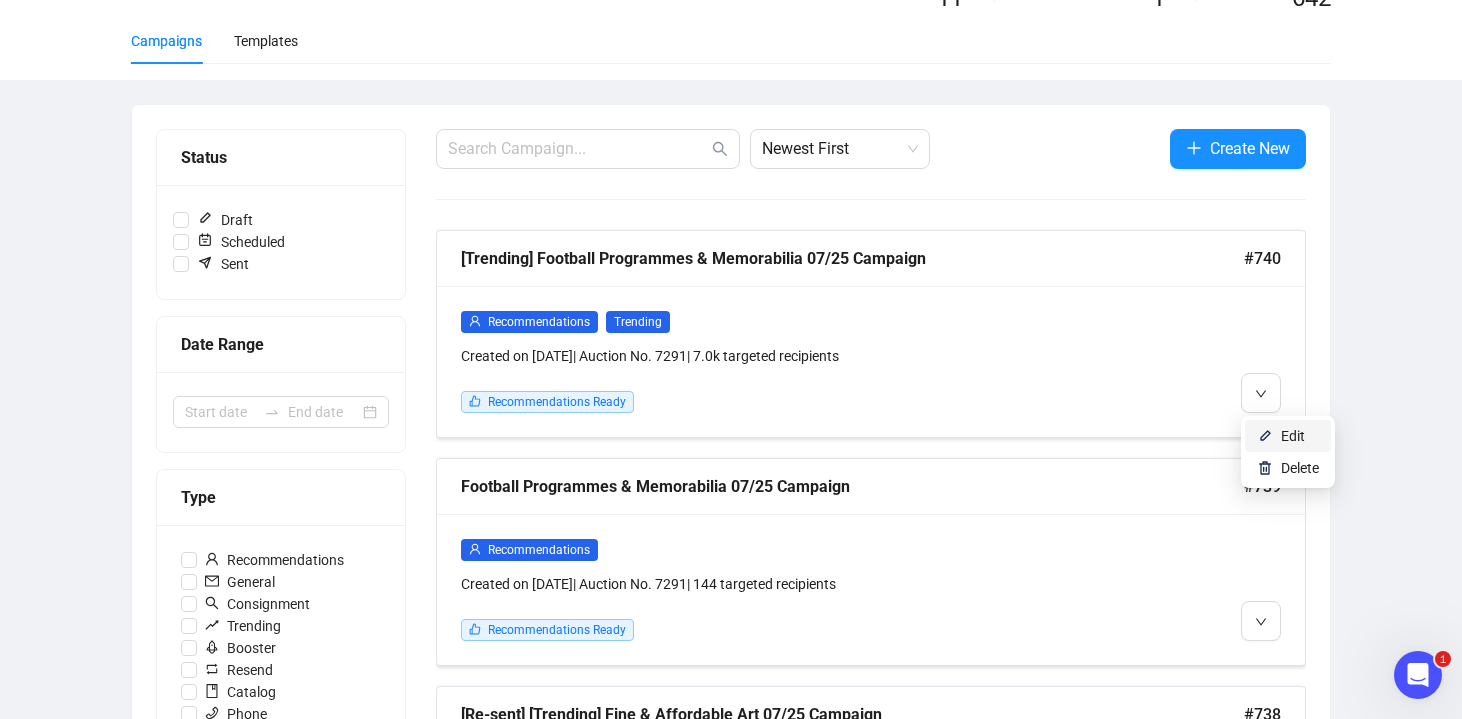 click on "Edit" at bounding box center (1288, 436) 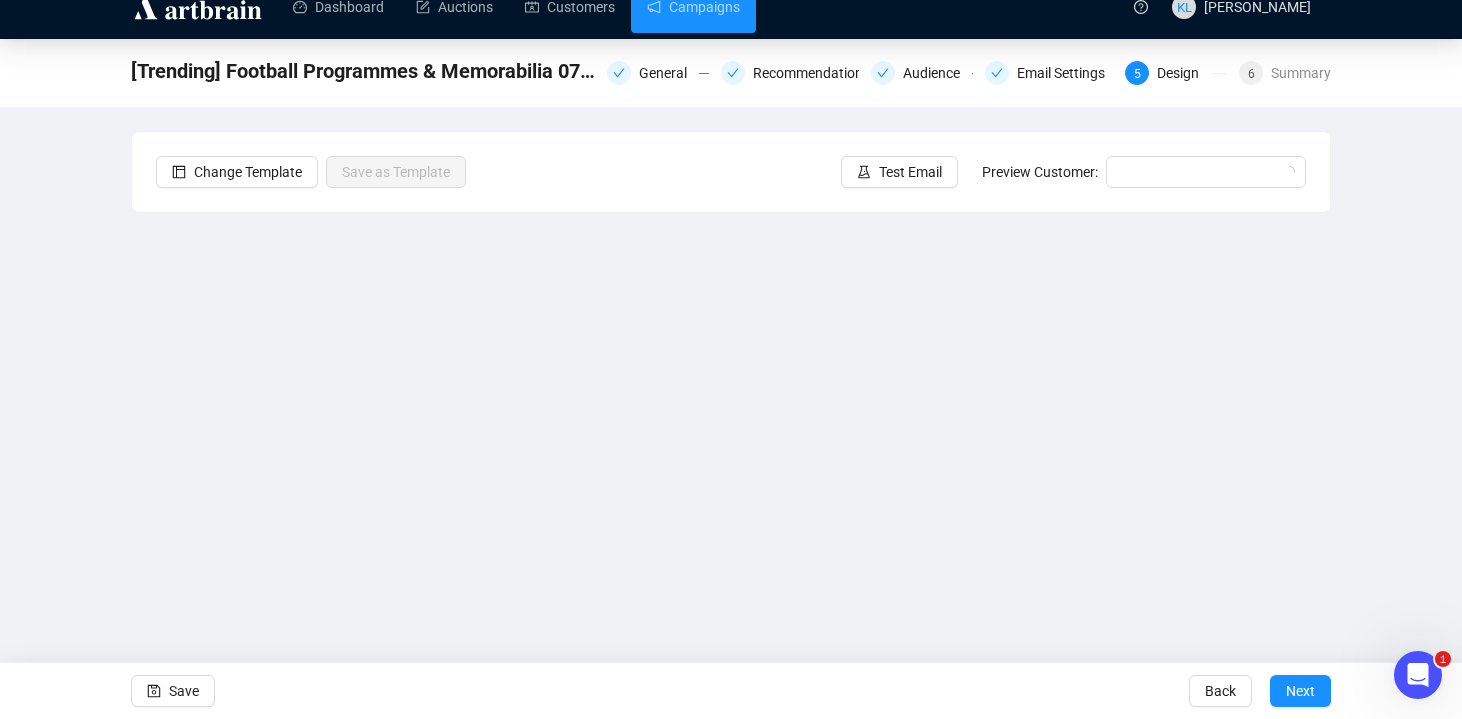scroll, scrollTop: 25, scrollLeft: 0, axis: vertical 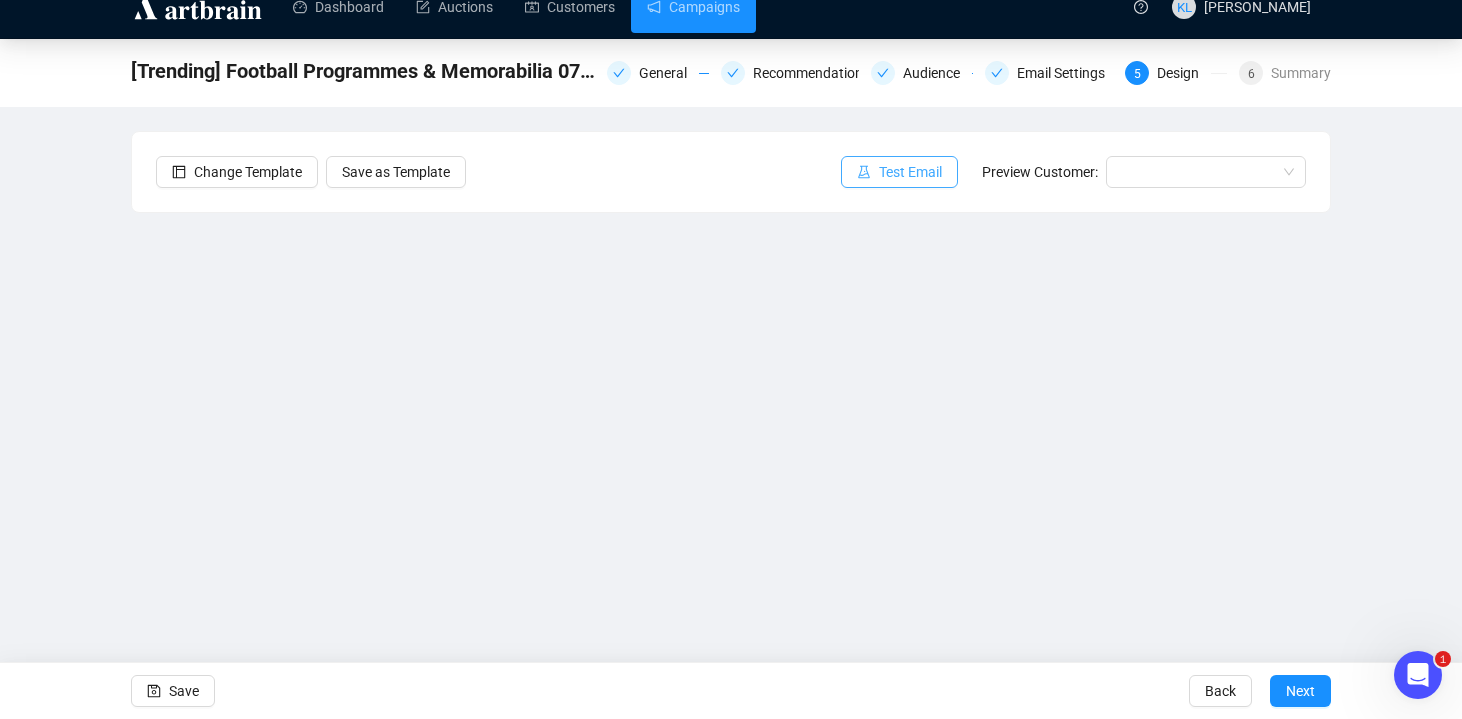 click on "Test Email" at bounding box center (899, 172) 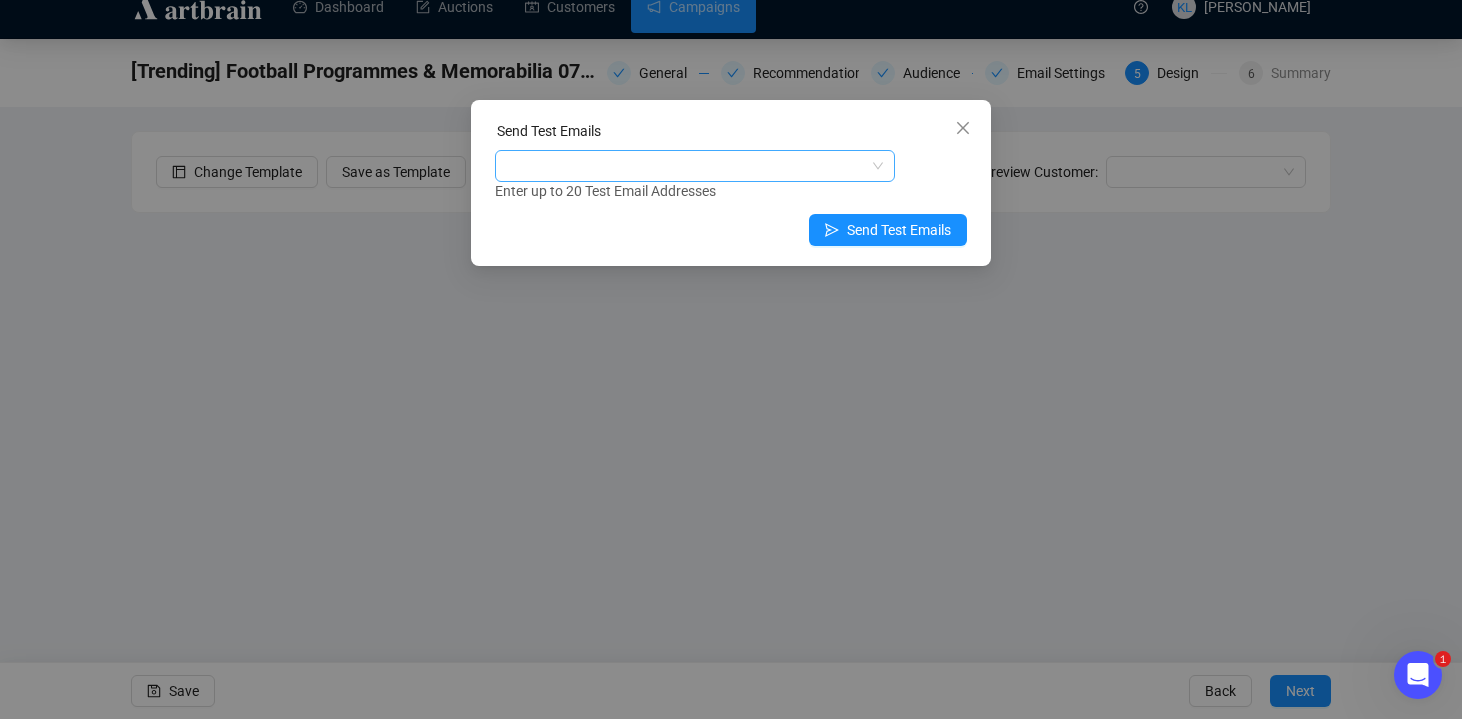 click at bounding box center [684, 166] 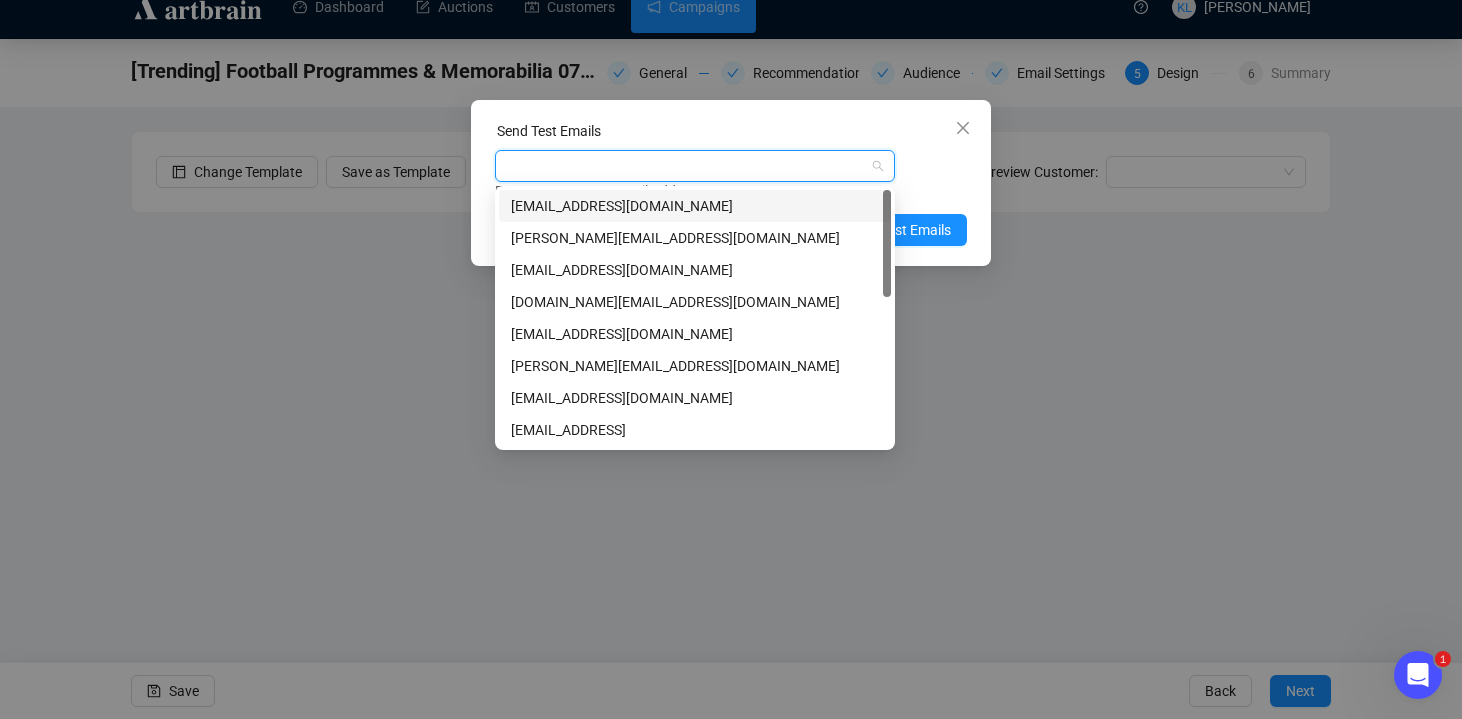 click on "[EMAIL_ADDRESS][DOMAIN_NAME]" at bounding box center [695, 206] 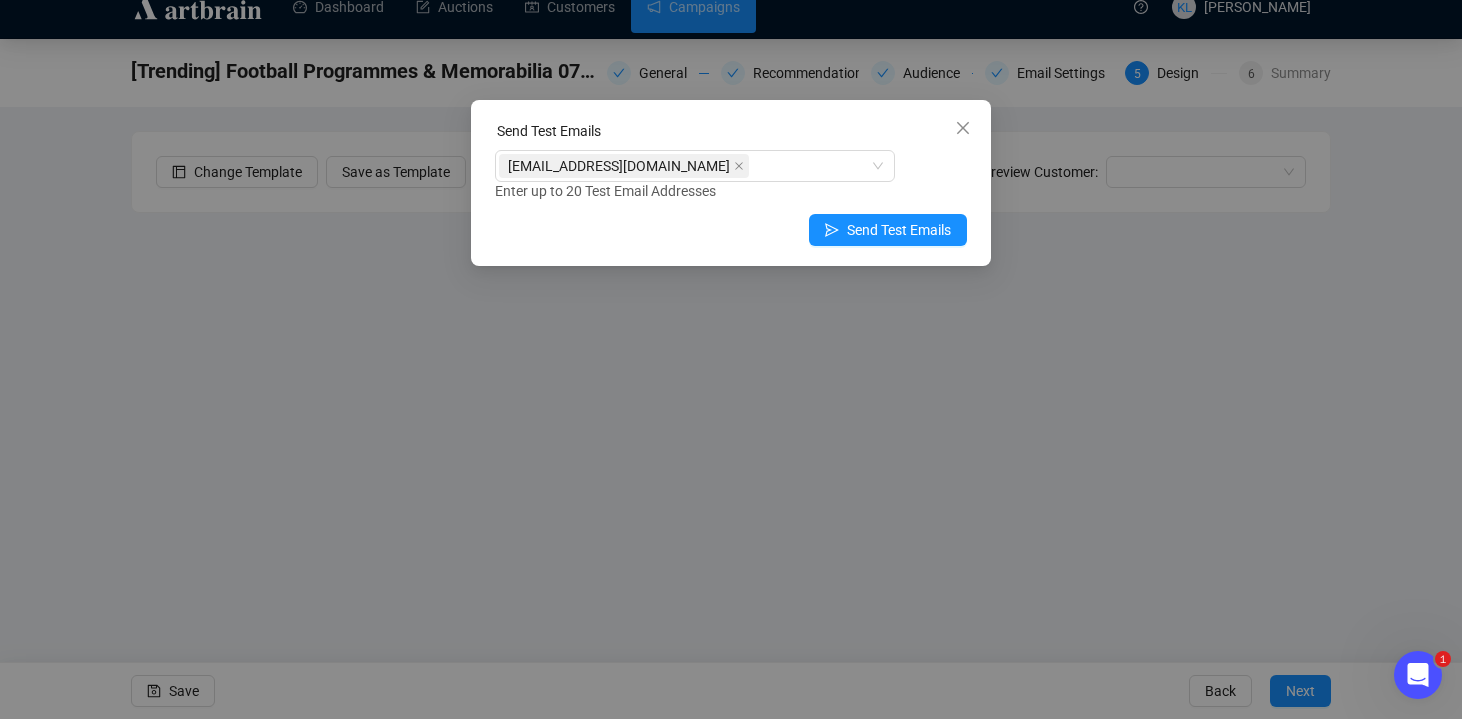 click on "[EMAIL_ADDRESS][DOMAIN_NAME]   Enter up to 20 Test Email Addresses" at bounding box center [731, 176] 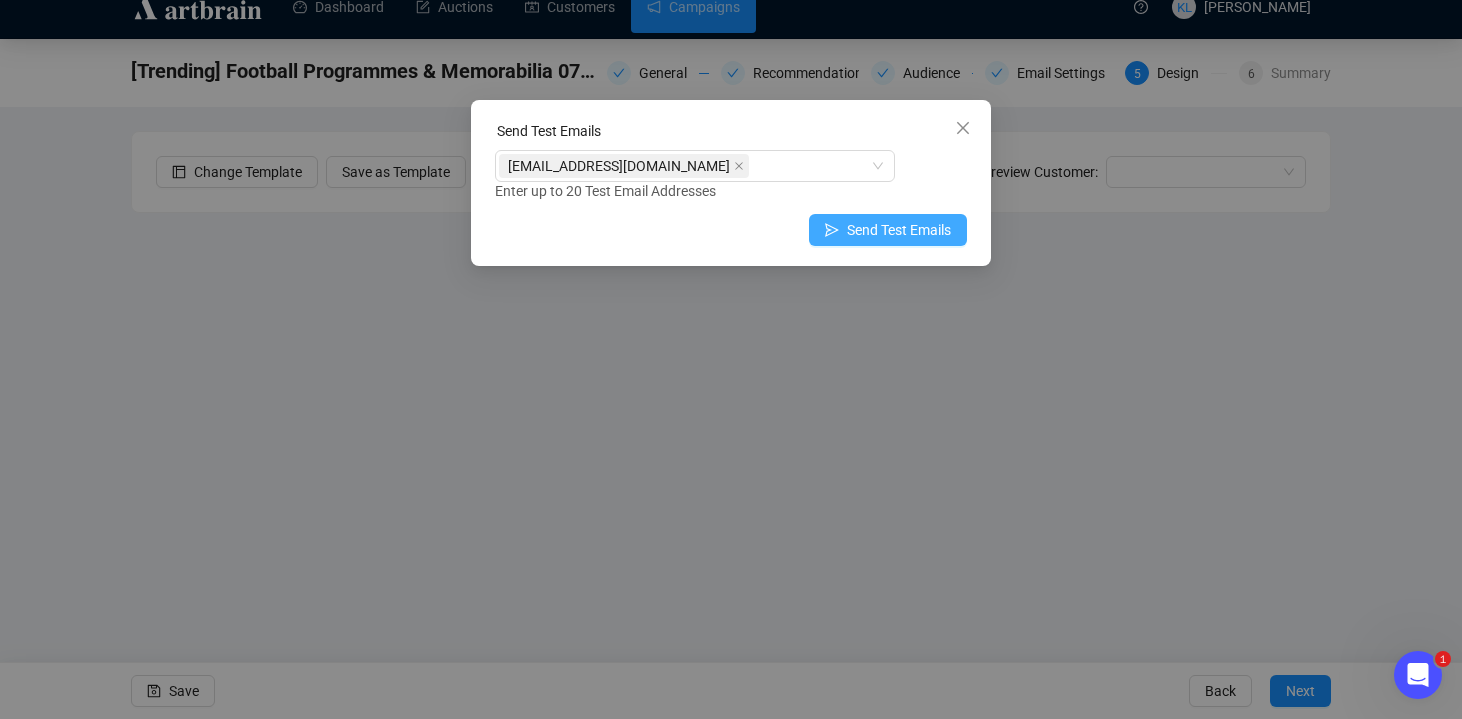 click on "Send Test Emails" at bounding box center [888, 230] 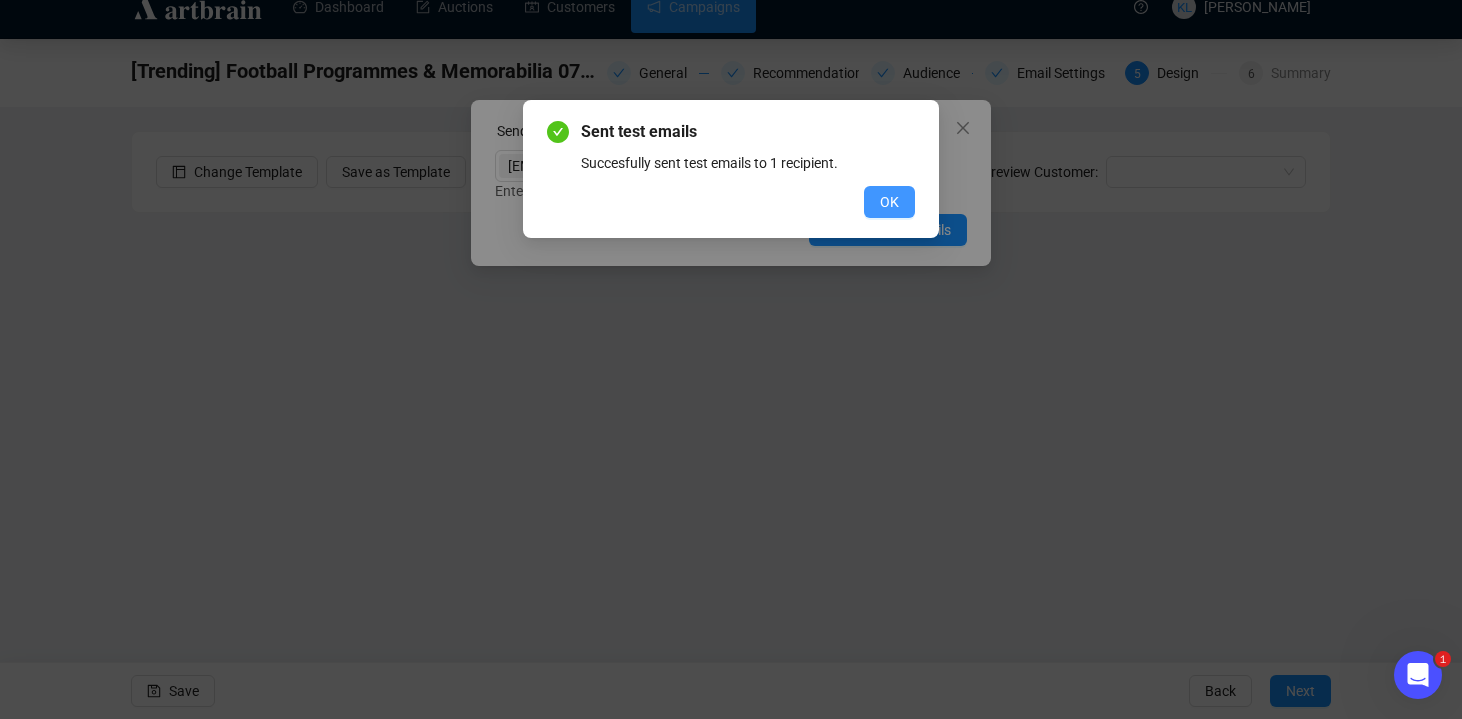 click on "OK" at bounding box center [889, 202] 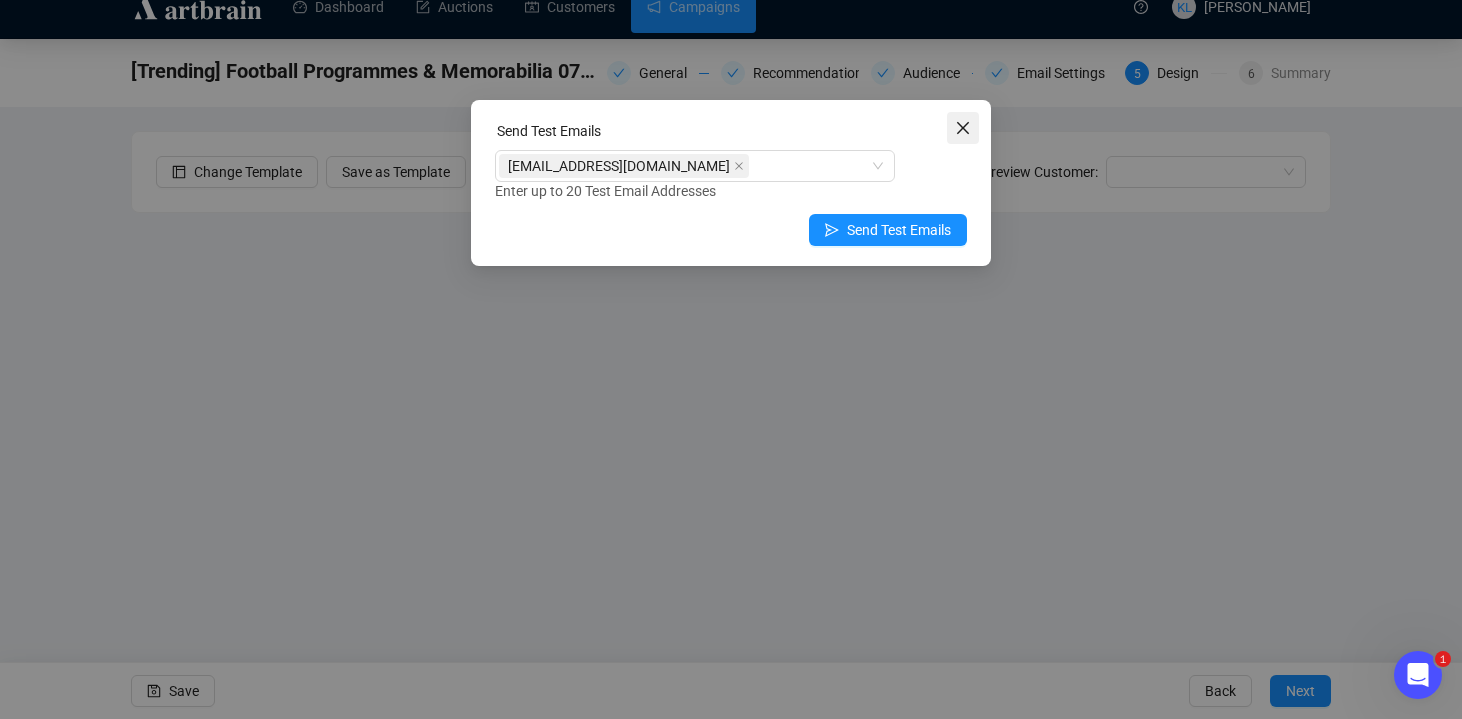 click 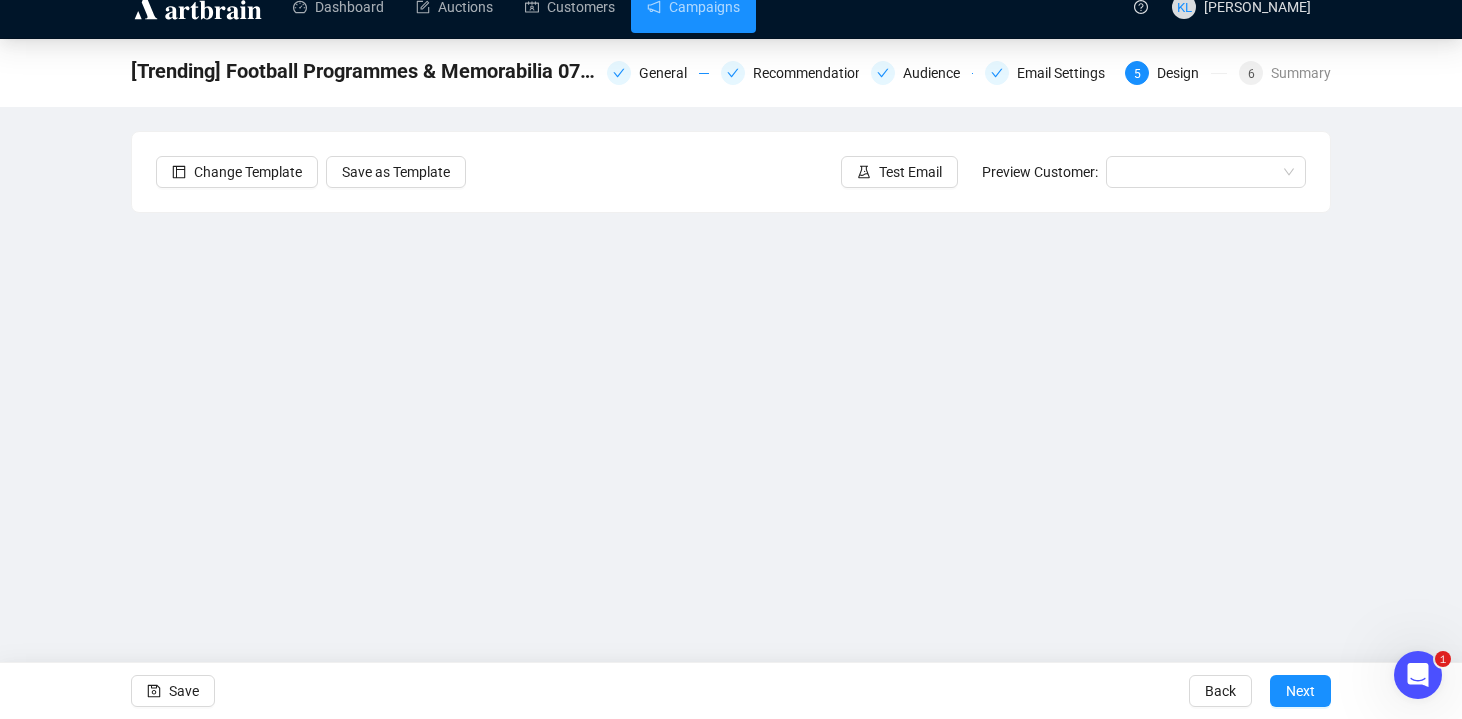 scroll, scrollTop: 0, scrollLeft: 0, axis: both 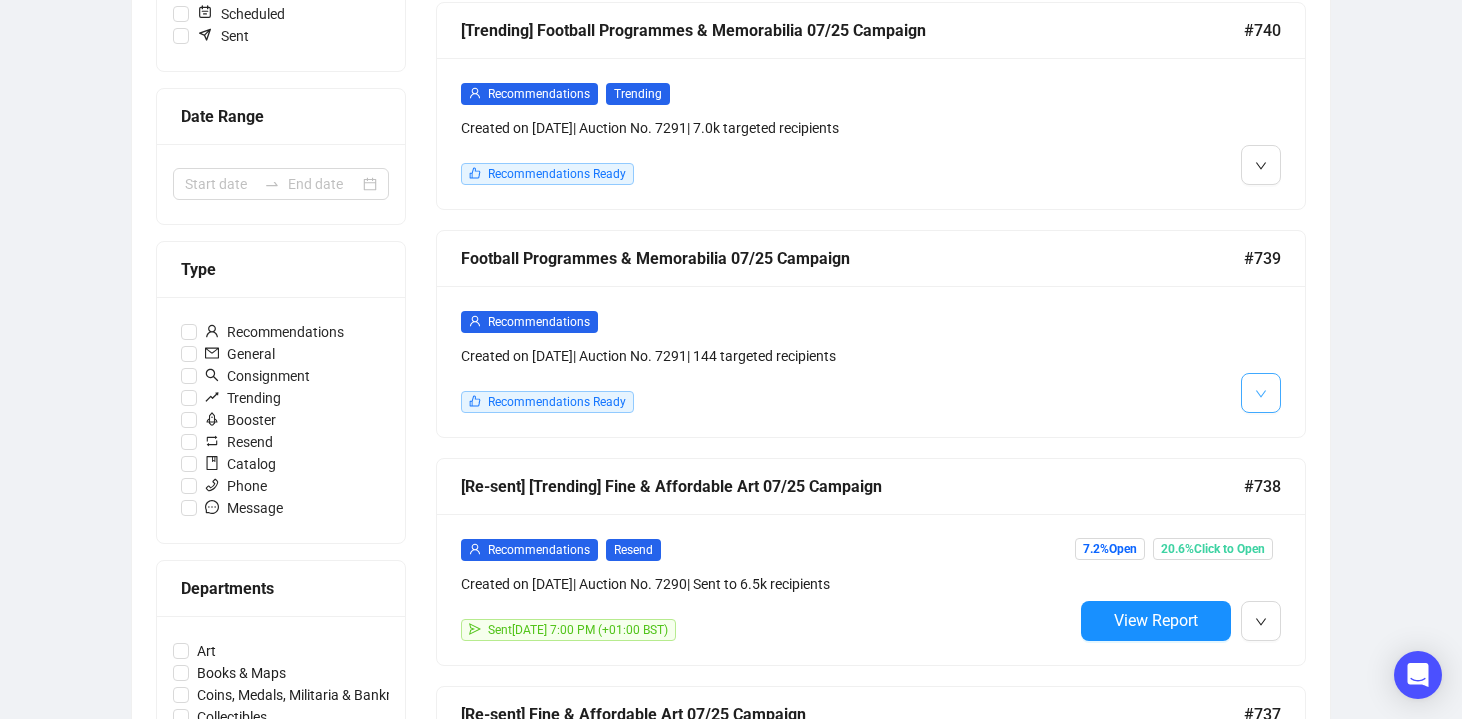 click 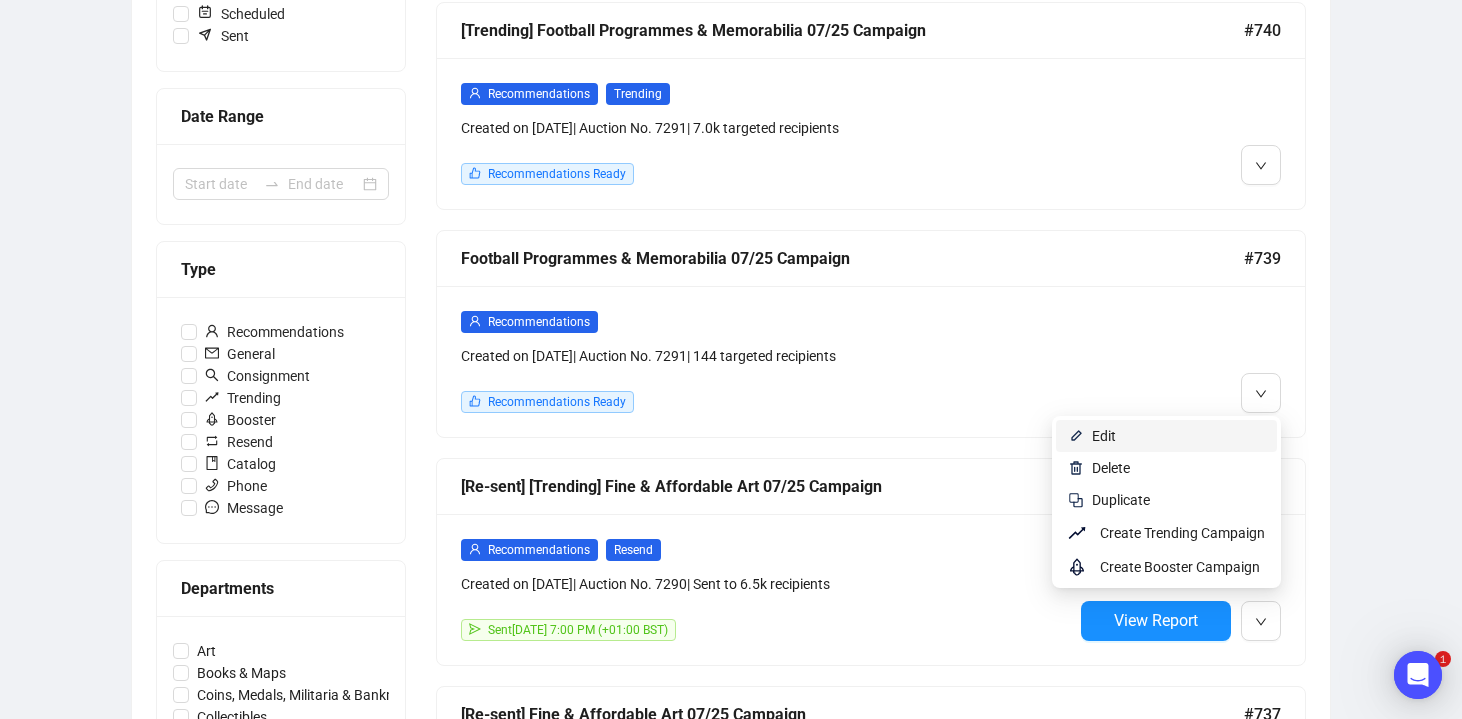 scroll, scrollTop: 0, scrollLeft: 0, axis: both 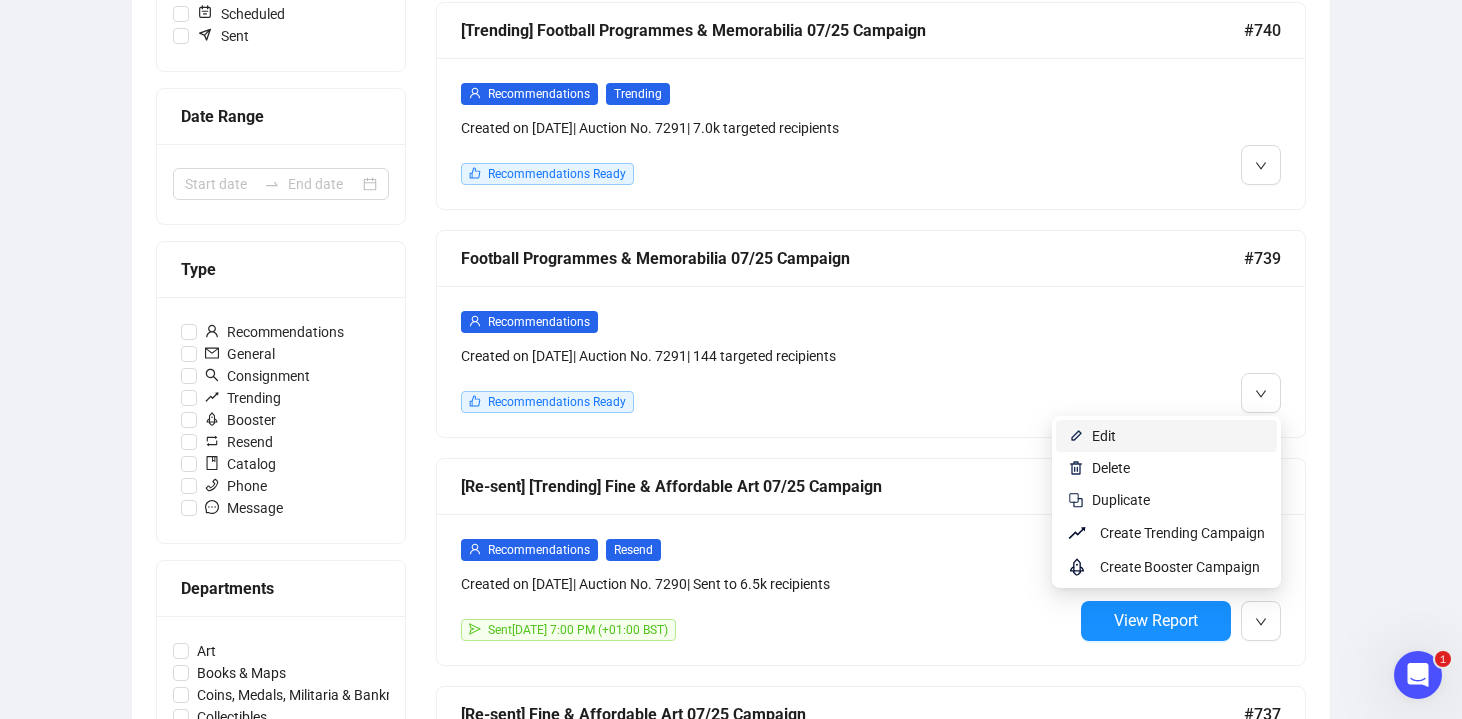 click on "Edit" at bounding box center [1178, 436] 